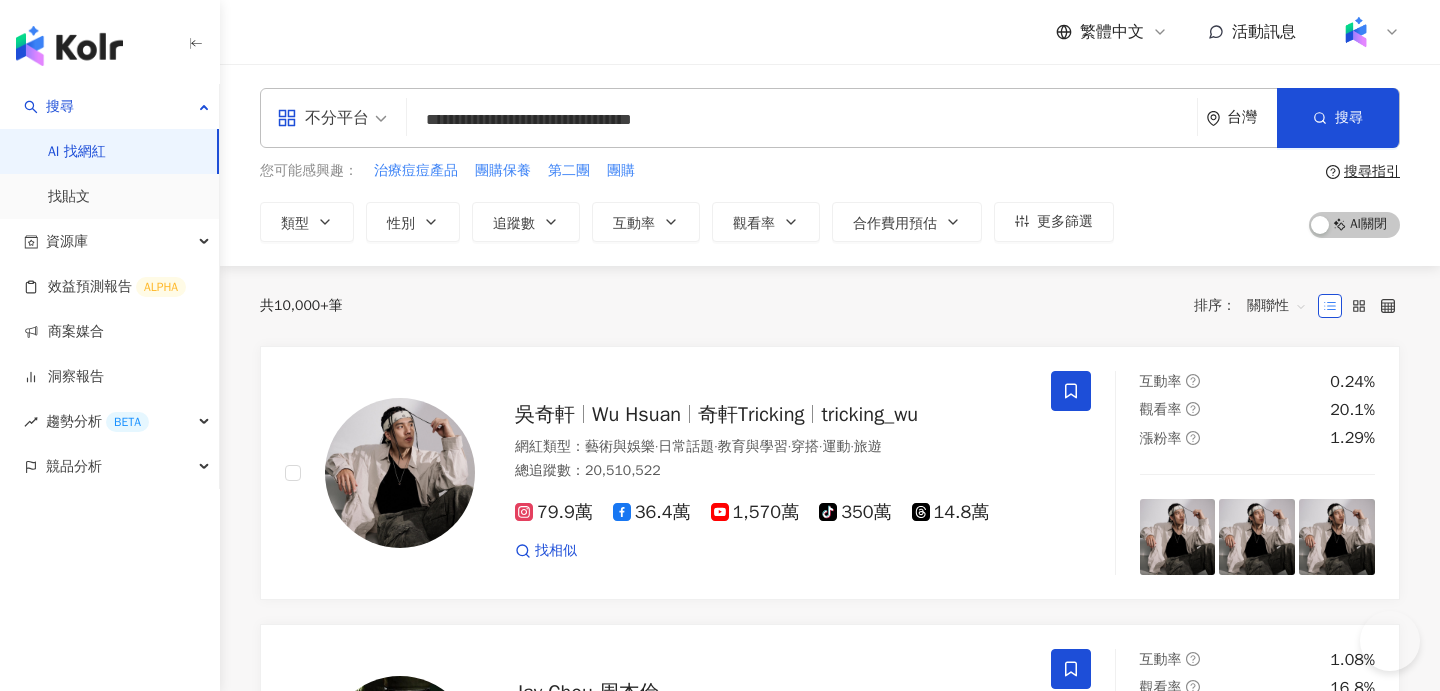 scroll, scrollTop: 1, scrollLeft: 0, axis: vertical 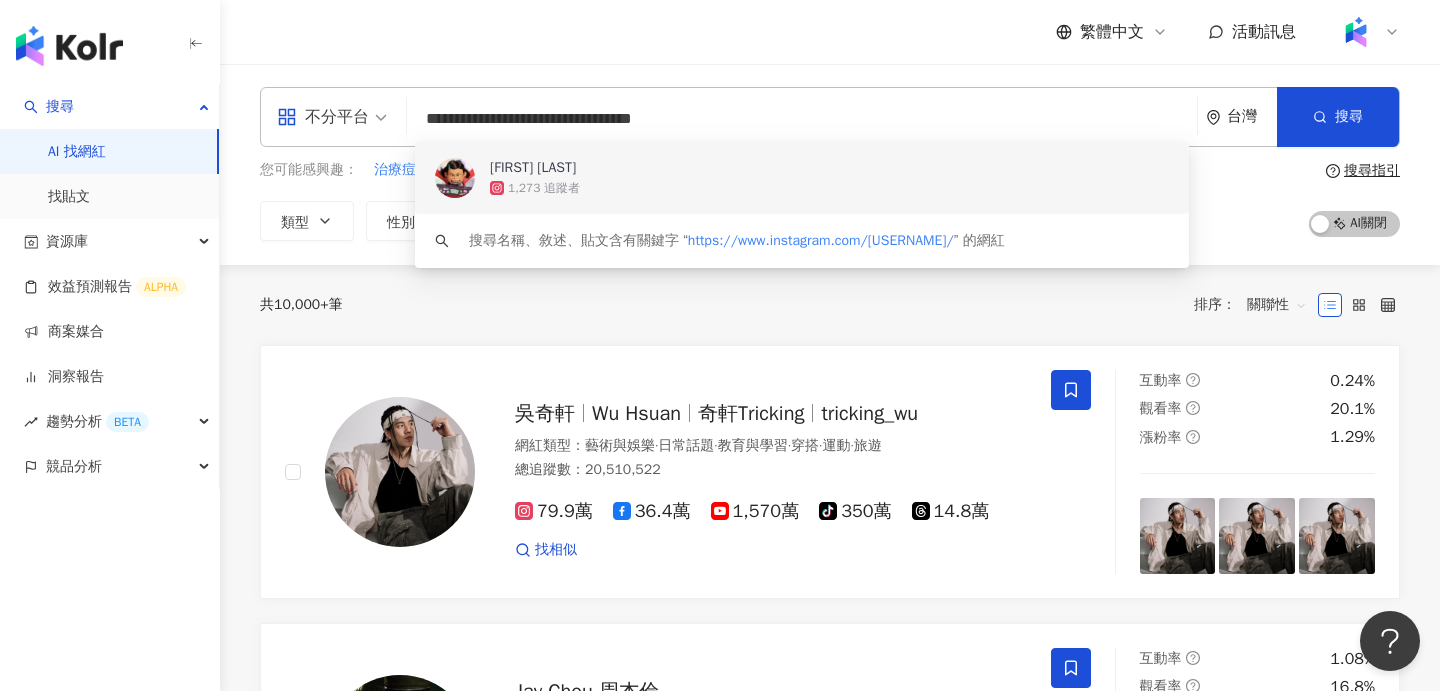 click on "1,273   追蹤者" at bounding box center [544, 188] 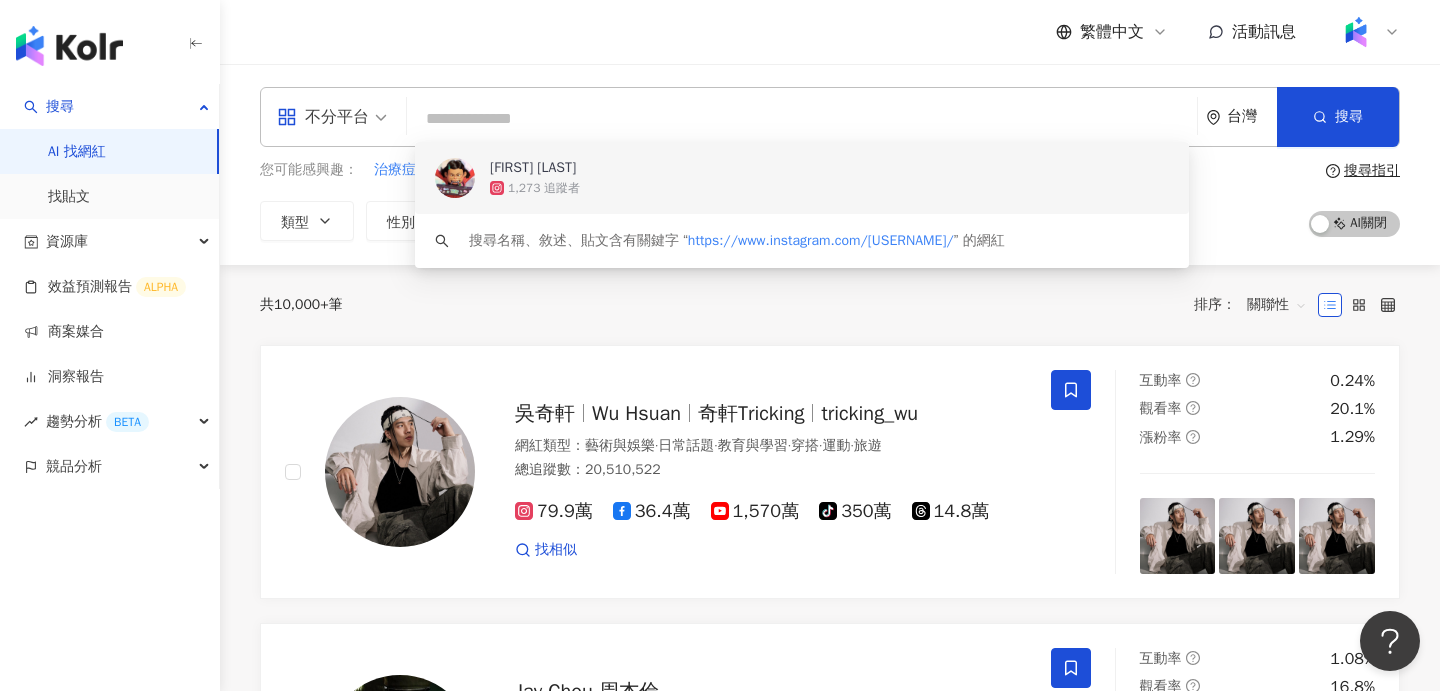 type 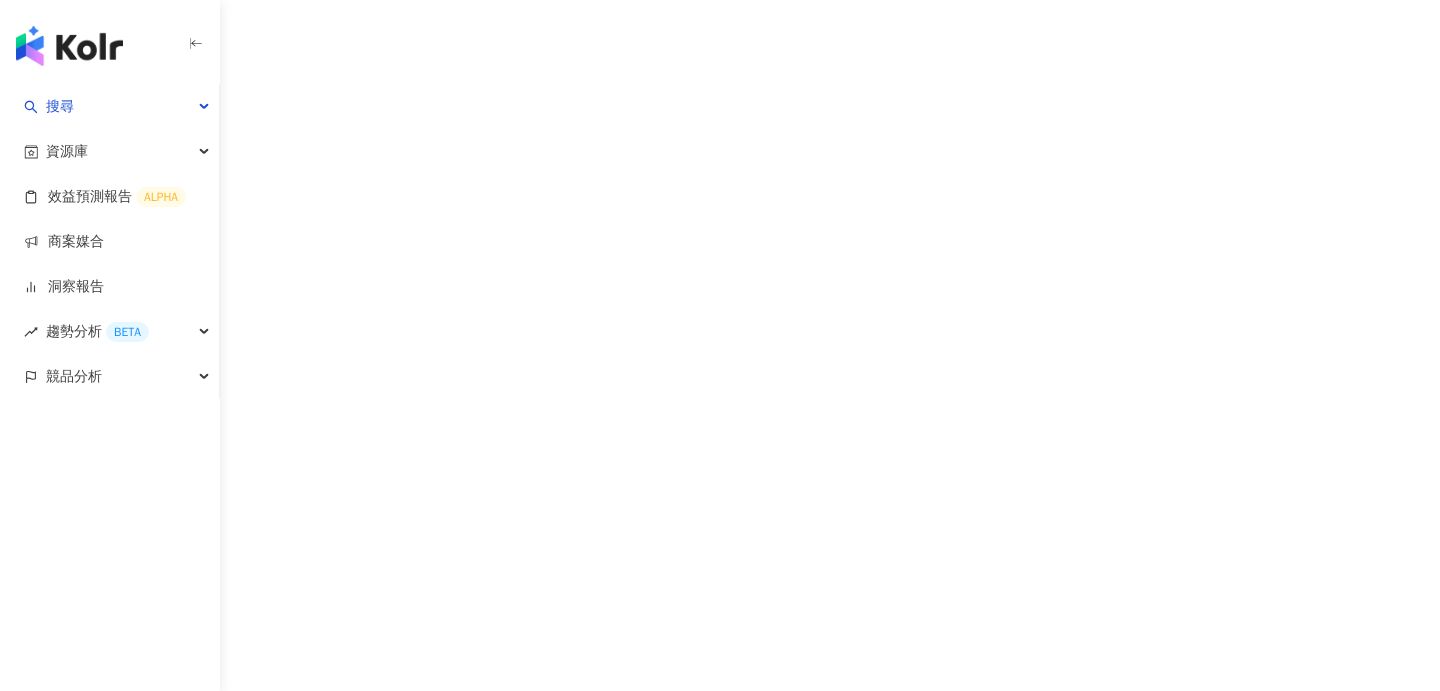 scroll, scrollTop: 0, scrollLeft: 0, axis: both 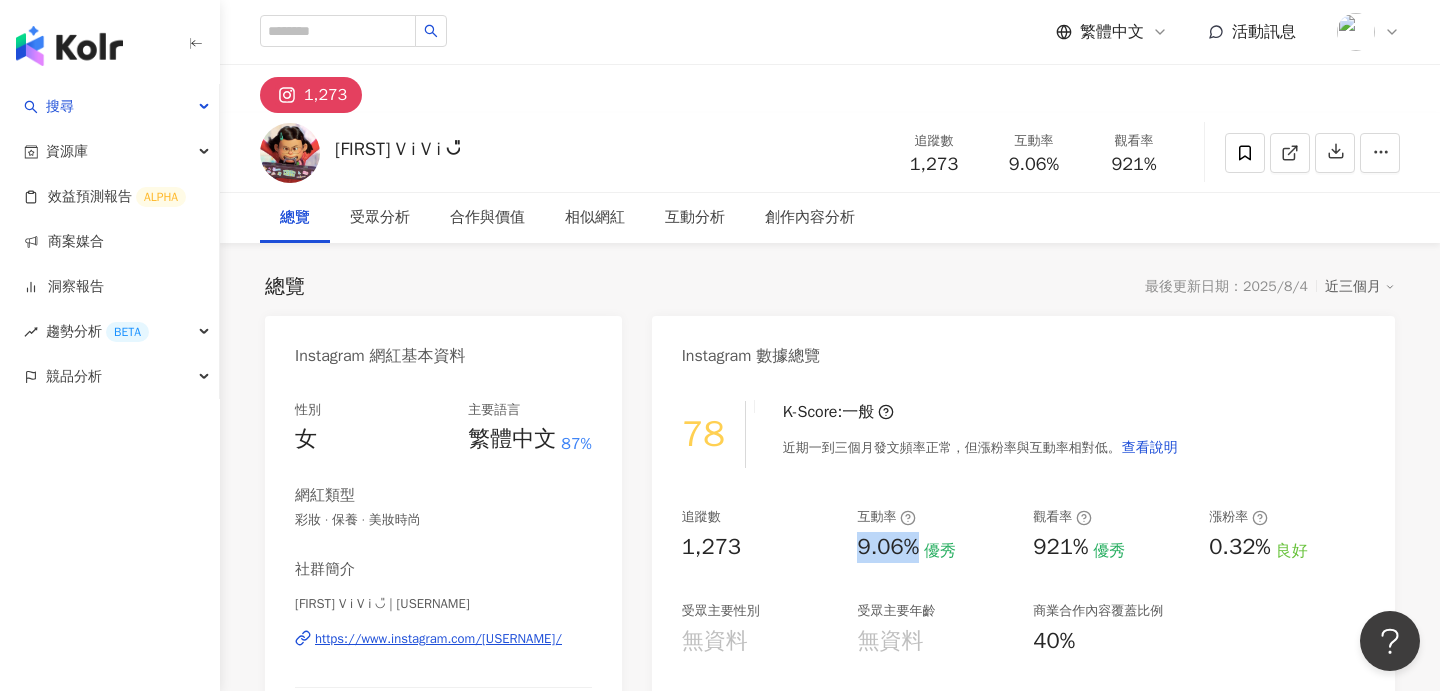 drag, startPoint x: 870, startPoint y: 550, endPoint x: 918, endPoint y: 548, distance: 48.04165 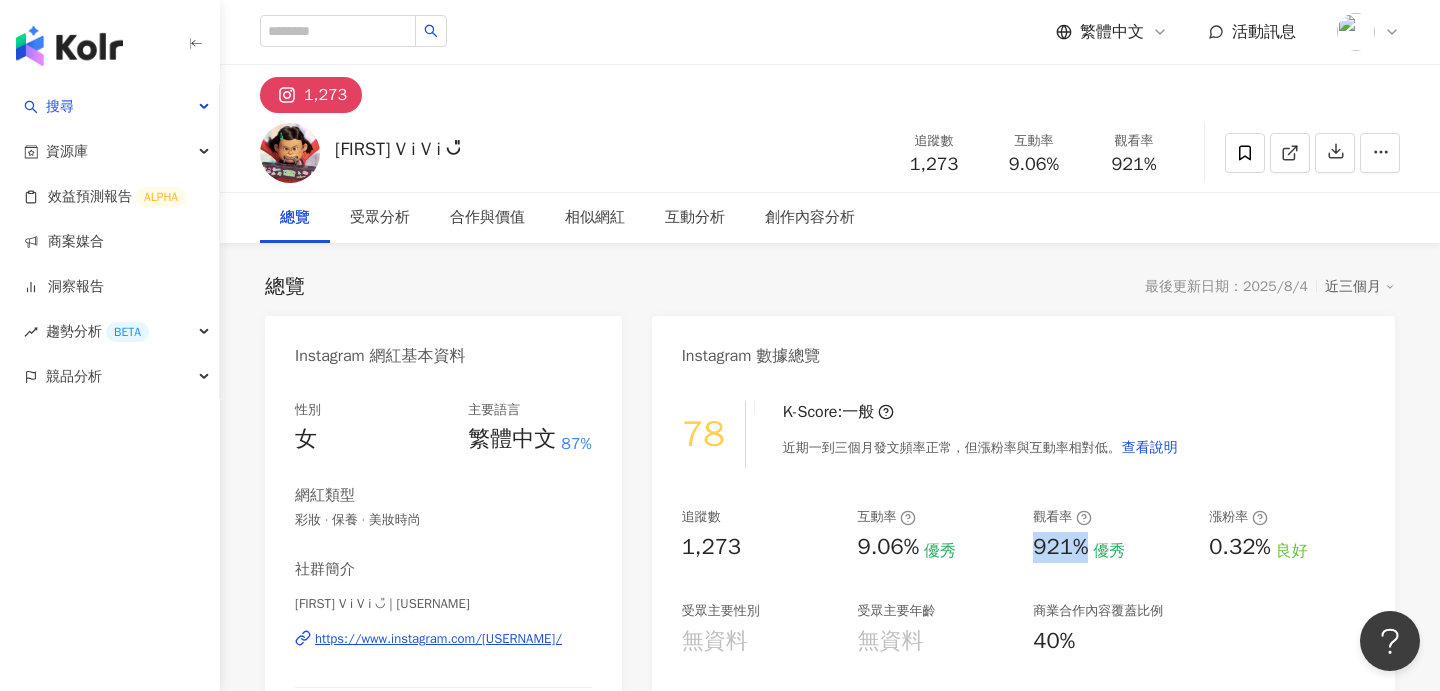 drag, startPoint x: 1027, startPoint y: 552, endPoint x: 1082, endPoint y: 548, distance: 55.145264 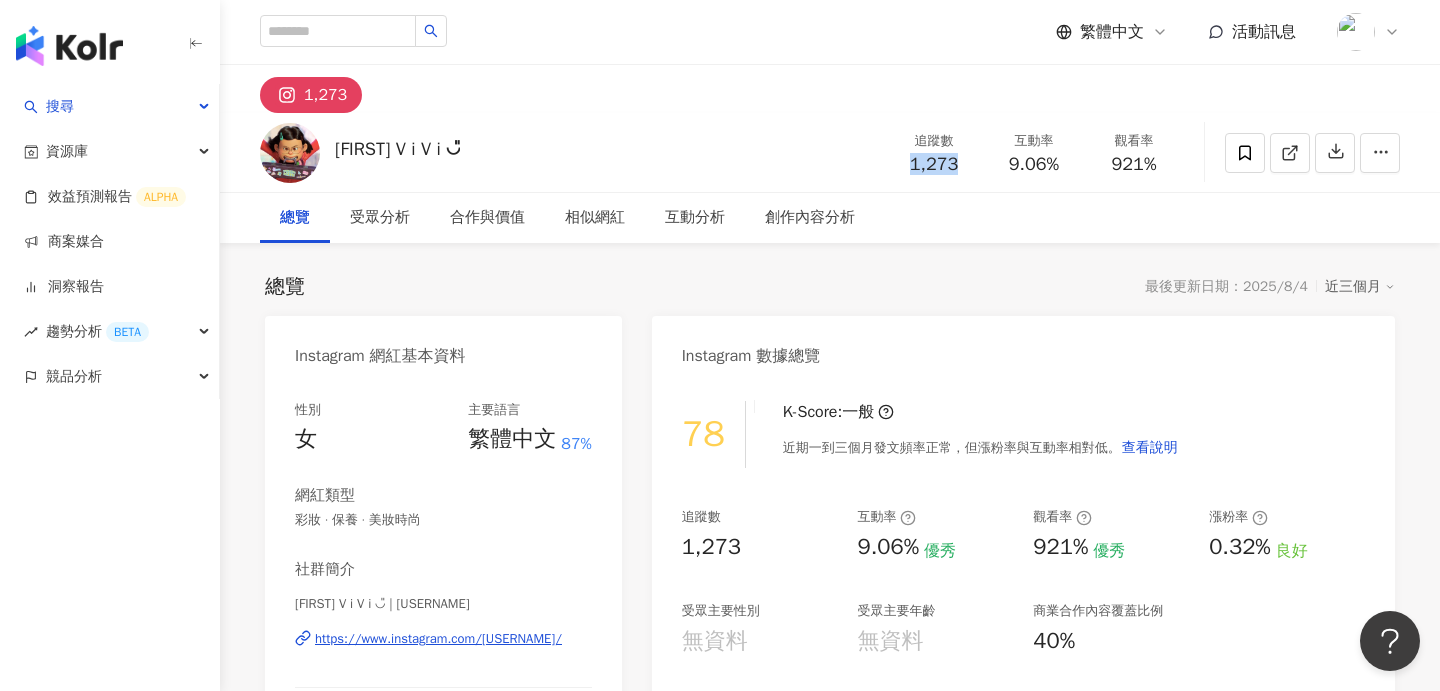 drag, startPoint x: 903, startPoint y: 167, endPoint x: 958, endPoint y: 167, distance: 55 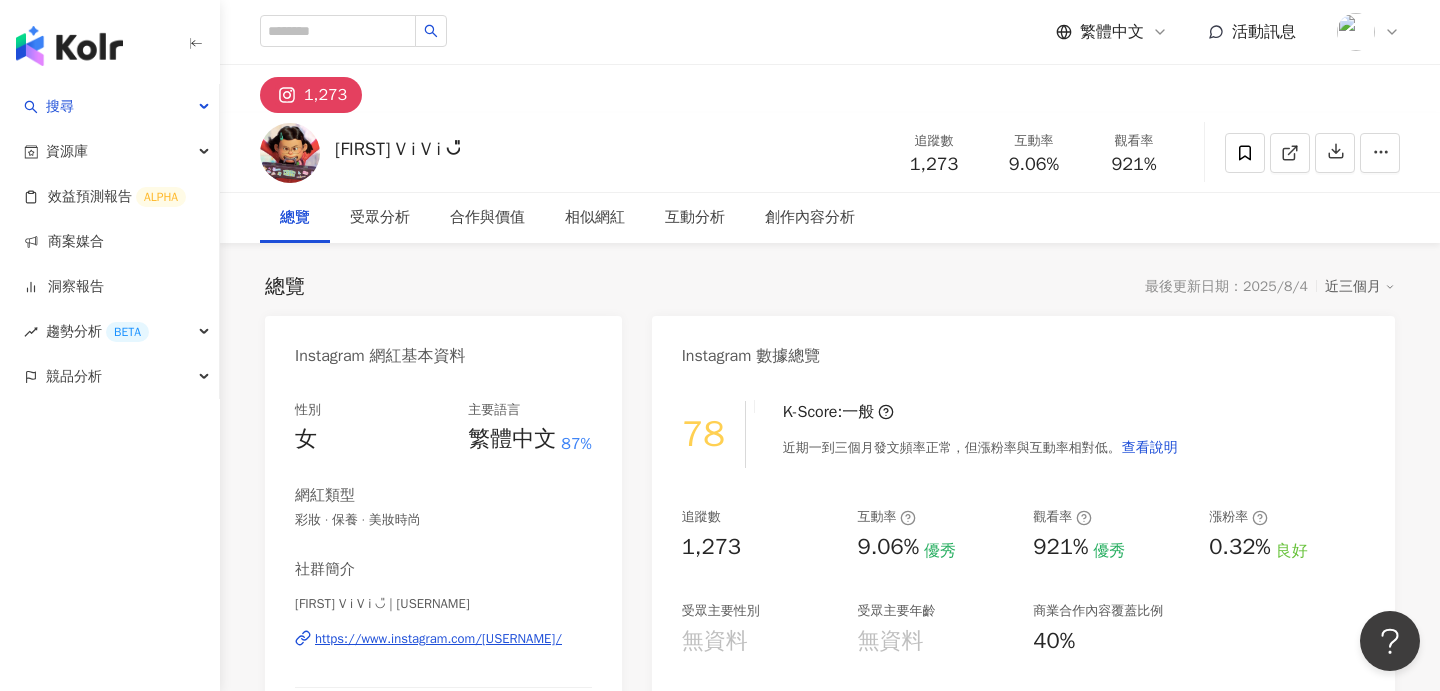 click on "繁體中文 活動訊息" at bounding box center (830, 32) 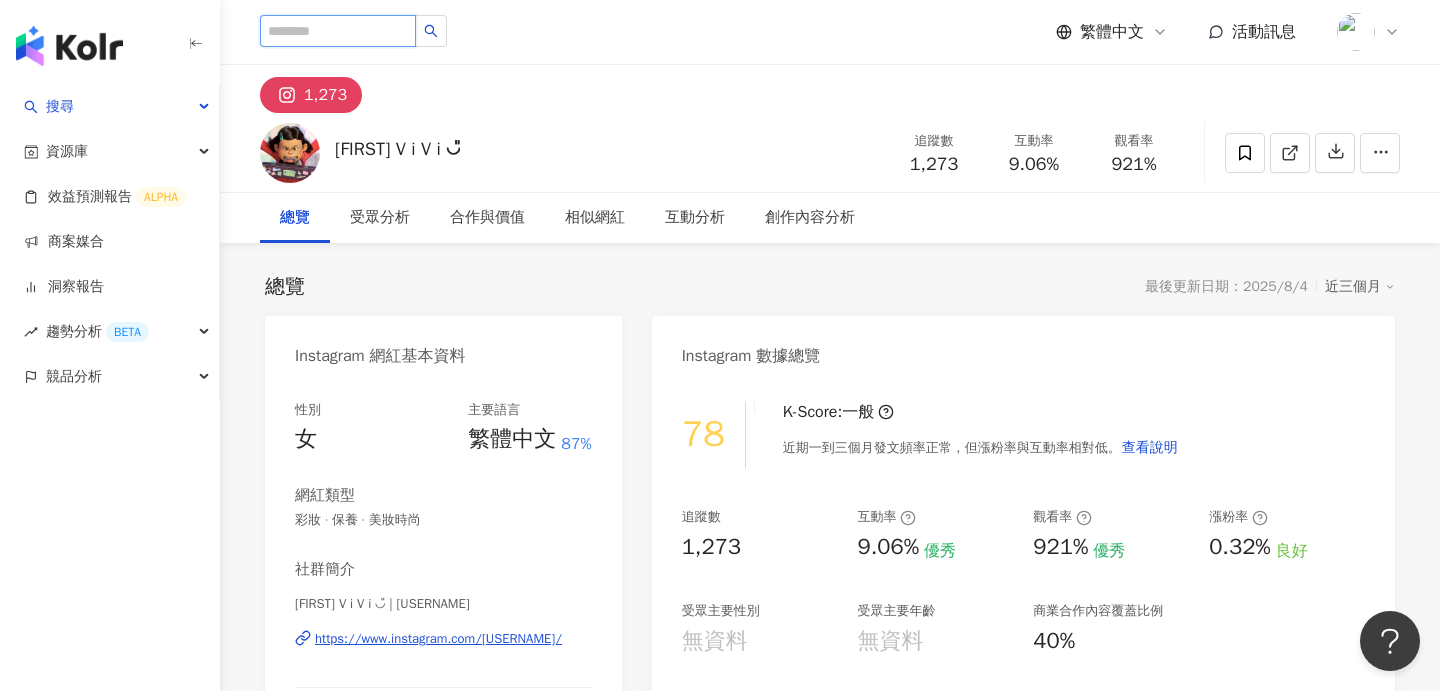 click at bounding box center (338, 31) 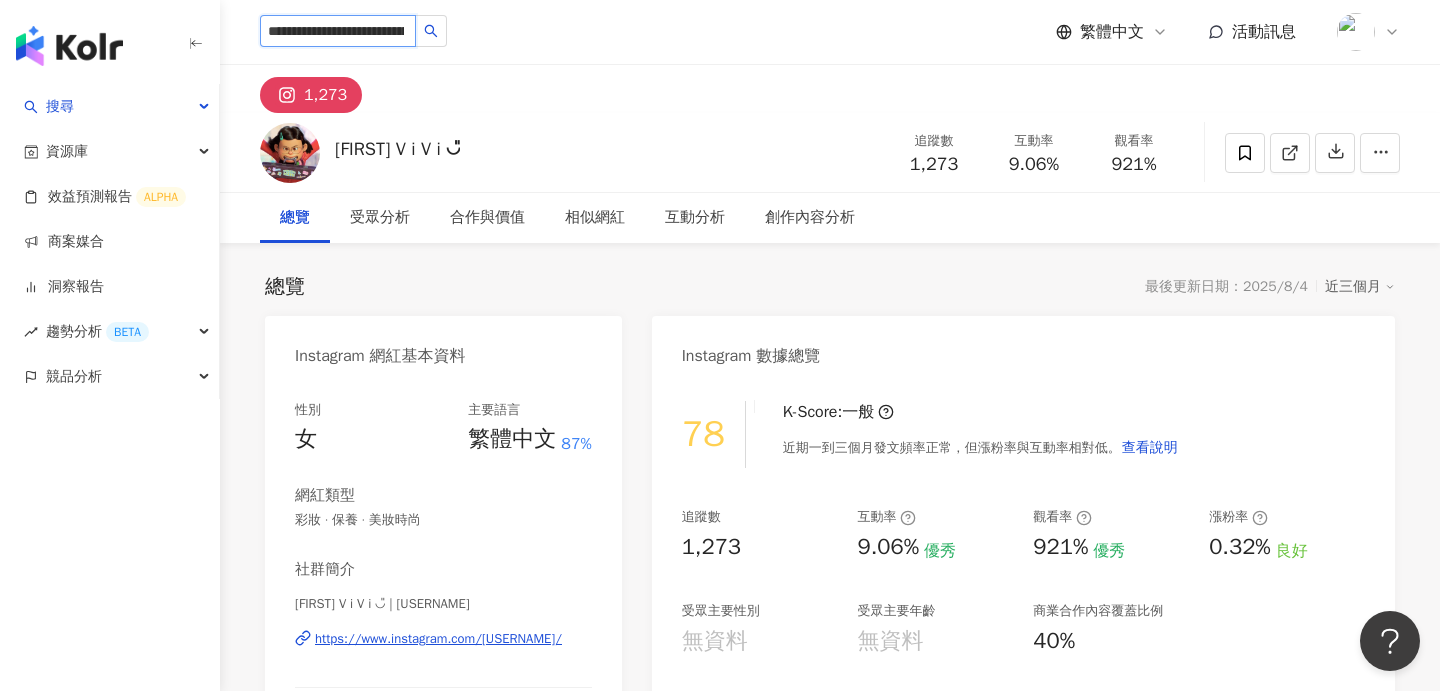 scroll, scrollTop: 0, scrollLeft: 105, axis: horizontal 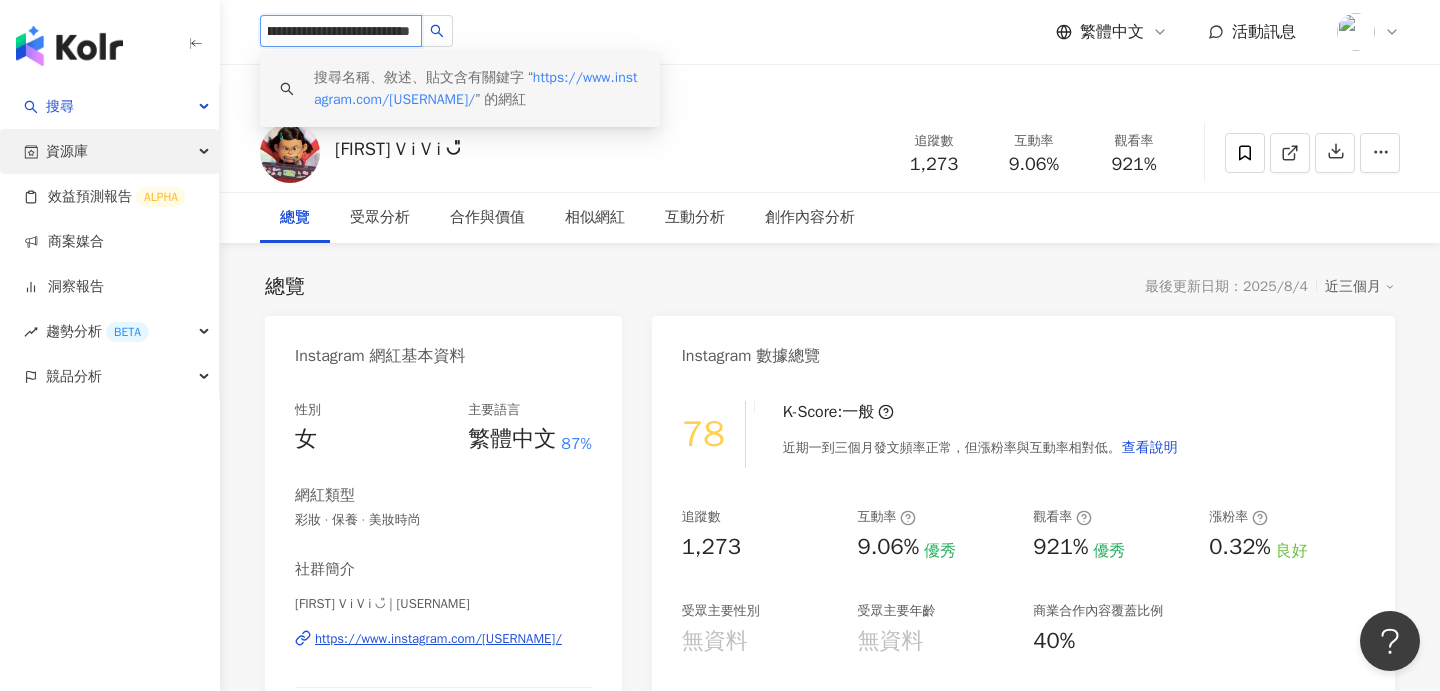 type on "**********" 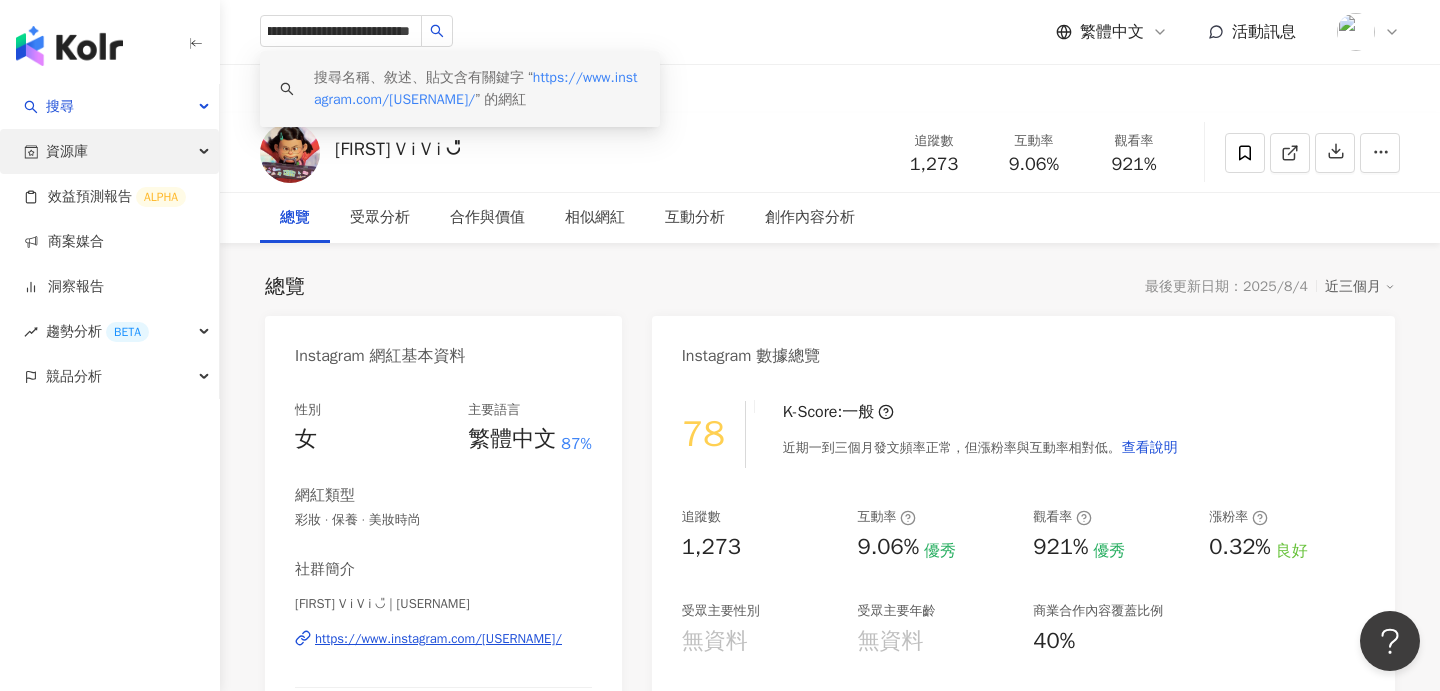 scroll, scrollTop: 0, scrollLeft: 0, axis: both 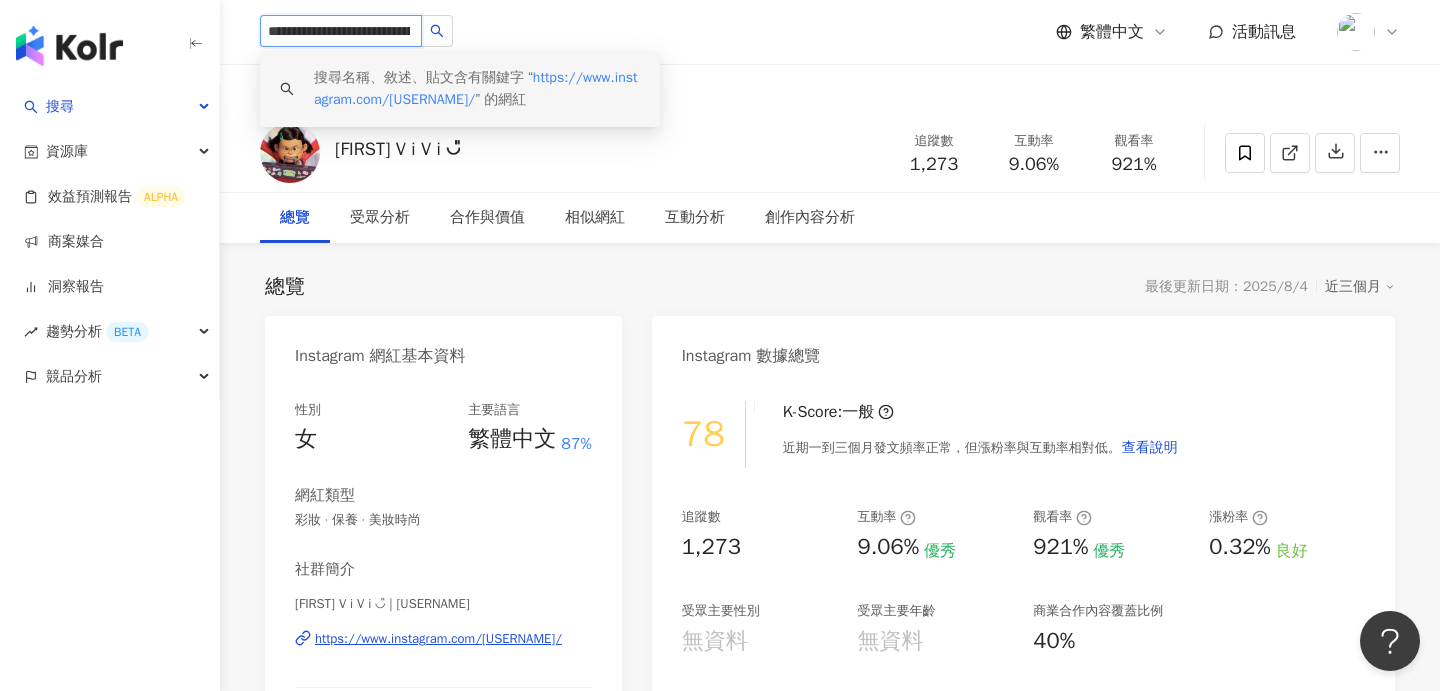 click on "**********" at bounding box center (341, 31) 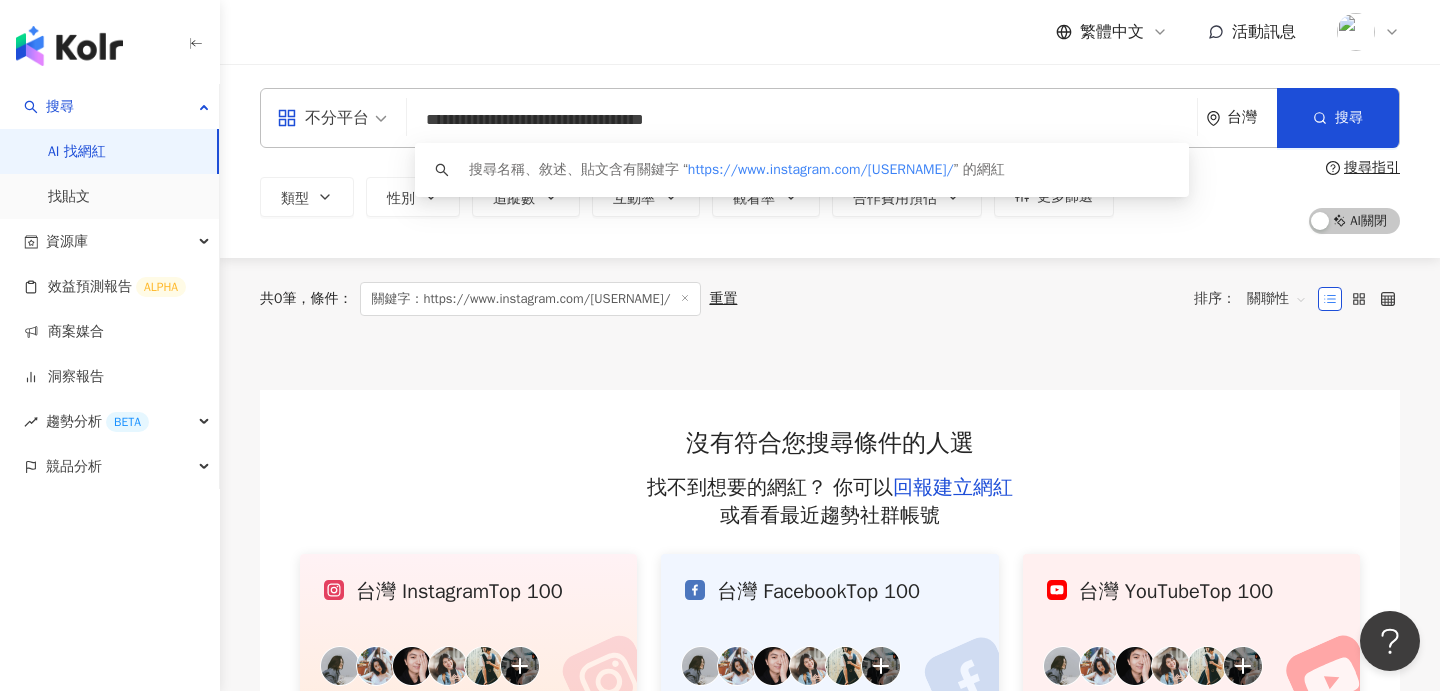 drag, startPoint x: 878, startPoint y: 129, endPoint x: 382, endPoint y: 119, distance: 496.1008 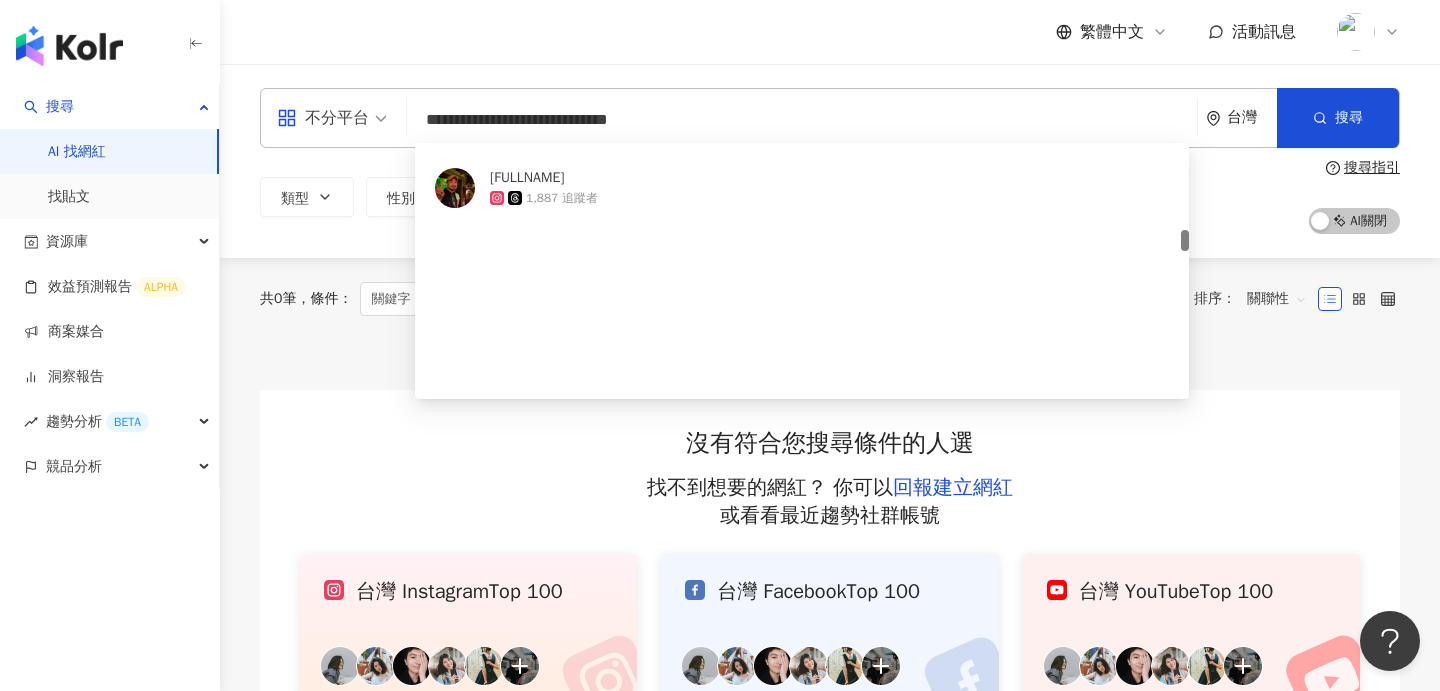 scroll, scrollTop: 1394, scrollLeft: 0, axis: vertical 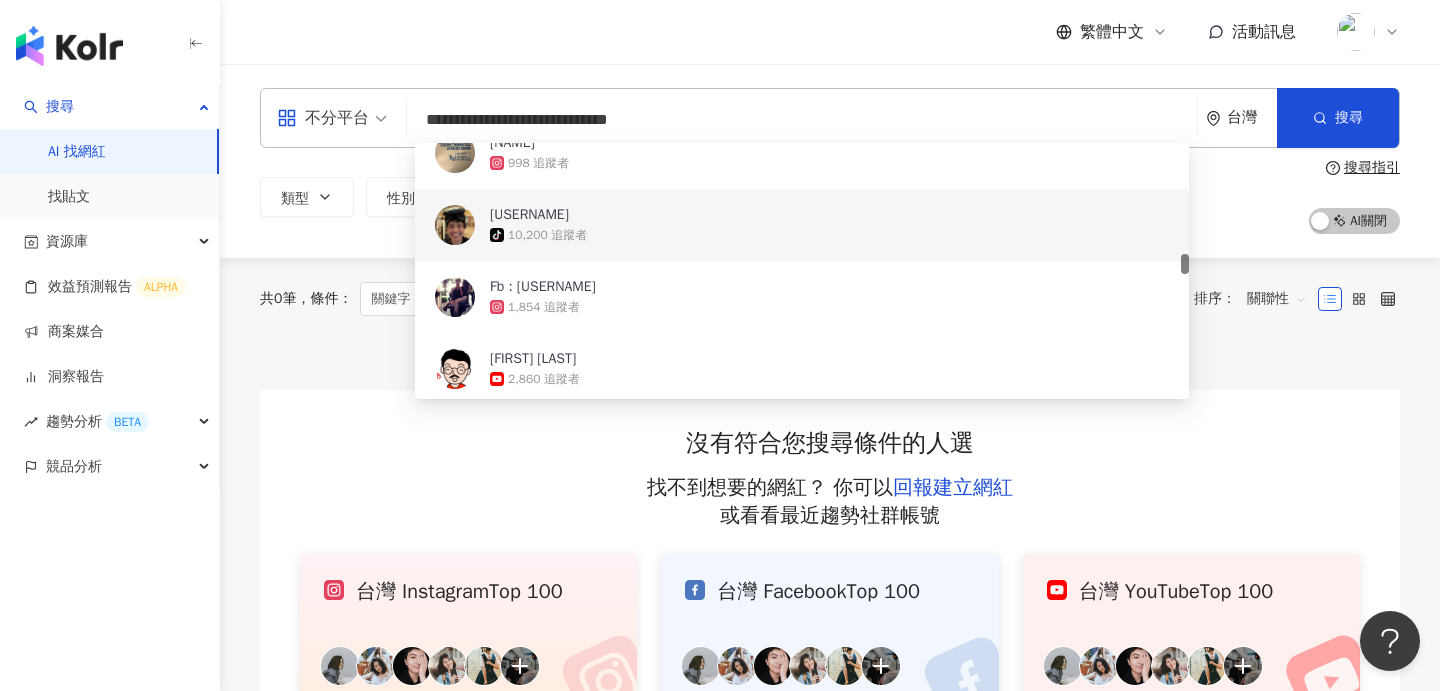 click on "**********" at bounding box center [802, 120] 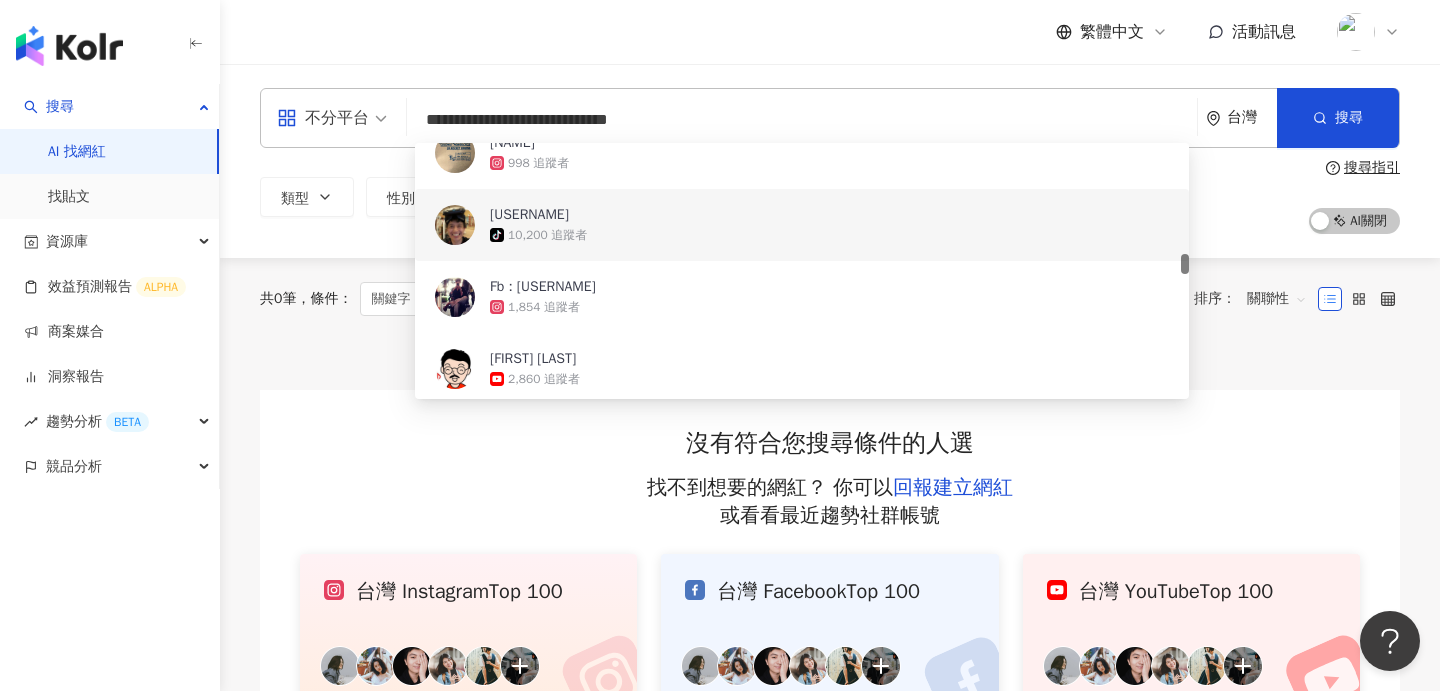 scroll, scrollTop: 2, scrollLeft: 0, axis: vertical 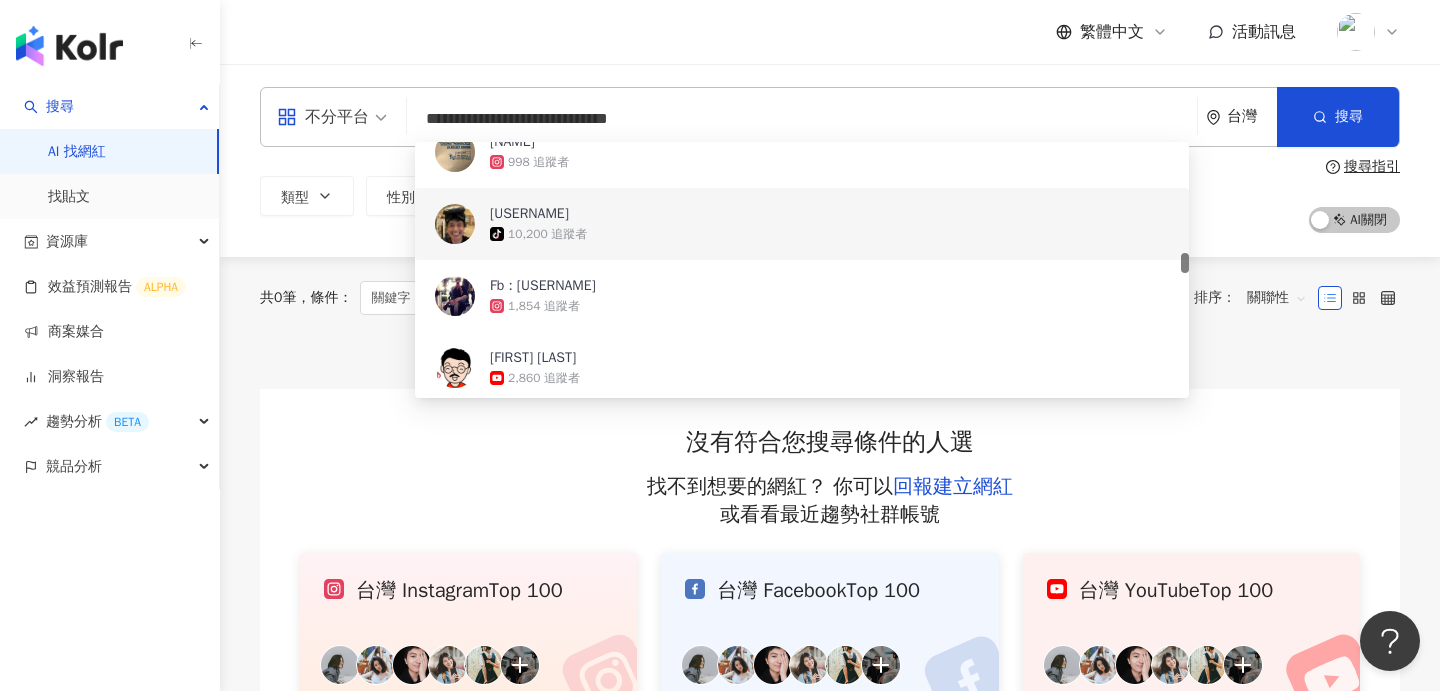 click on "**********" at bounding box center (802, 119) 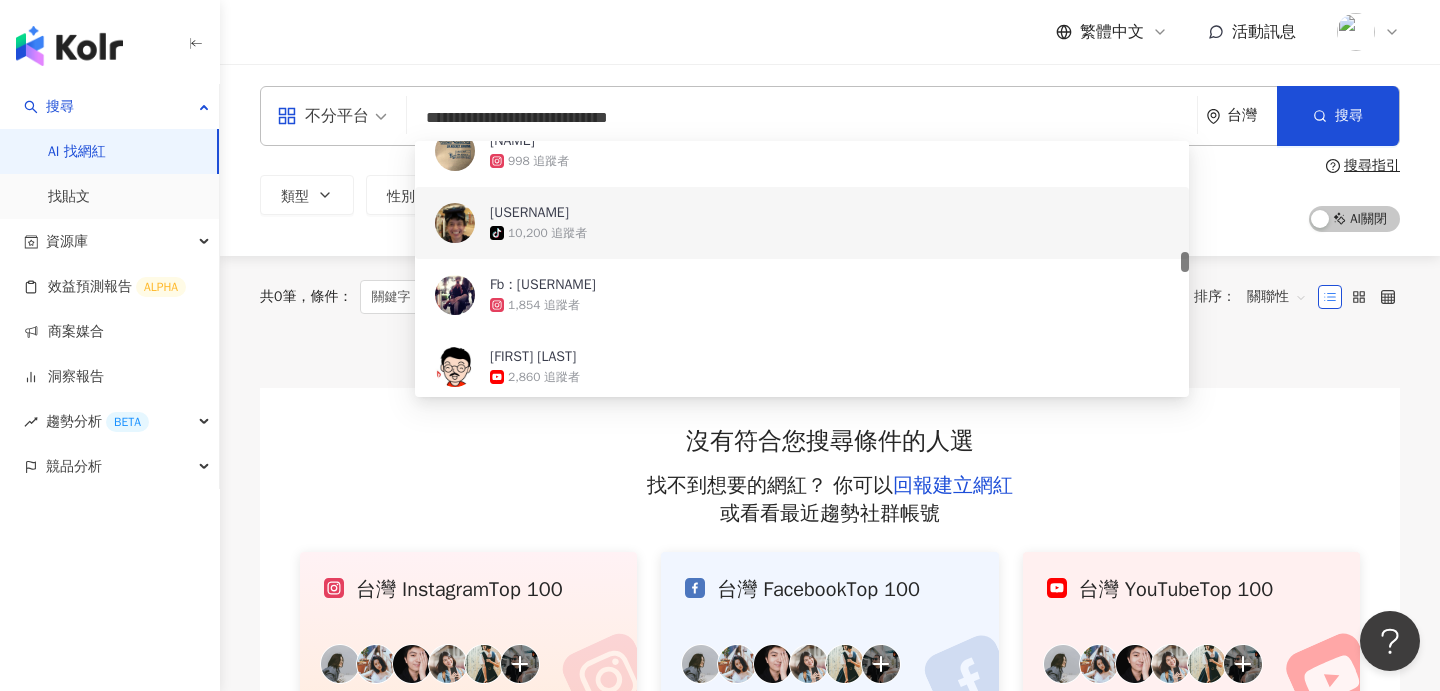 click on "**********" at bounding box center [802, 118] 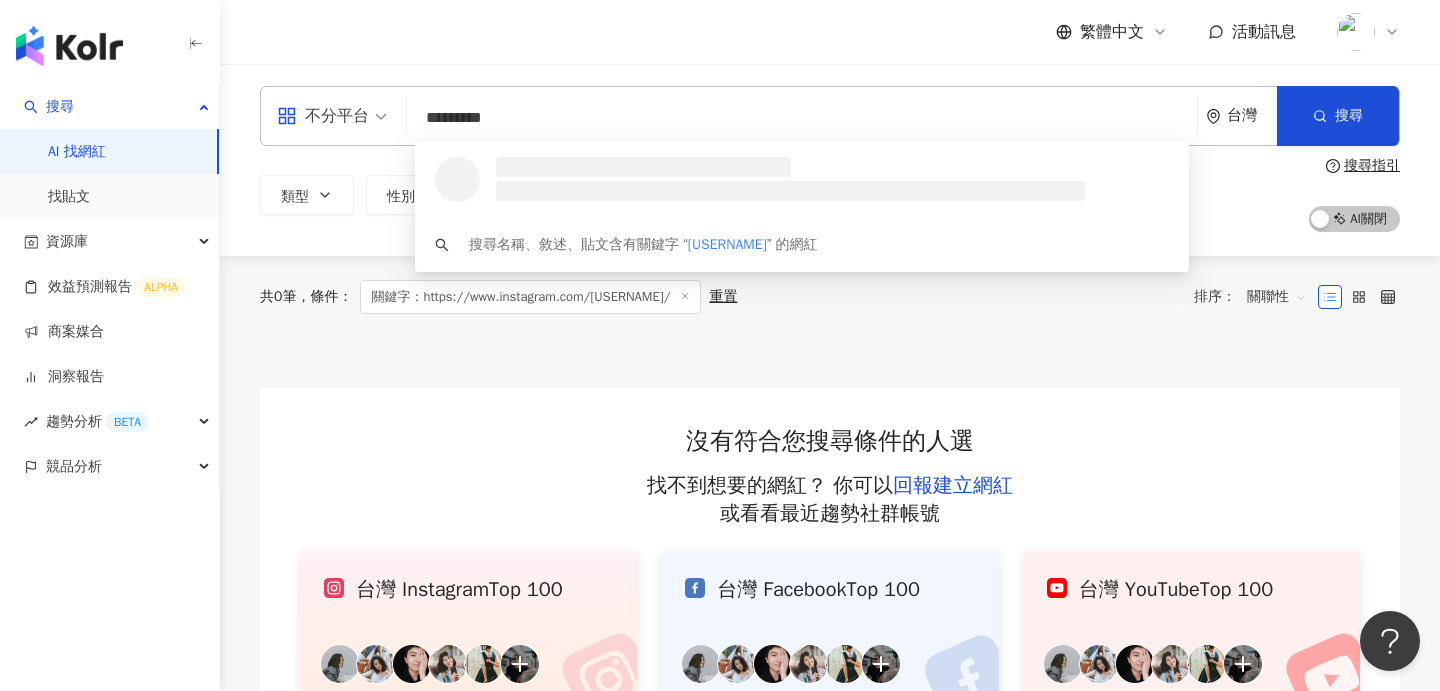 scroll, scrollTop: 0, scrollLeft: 0, axis: both 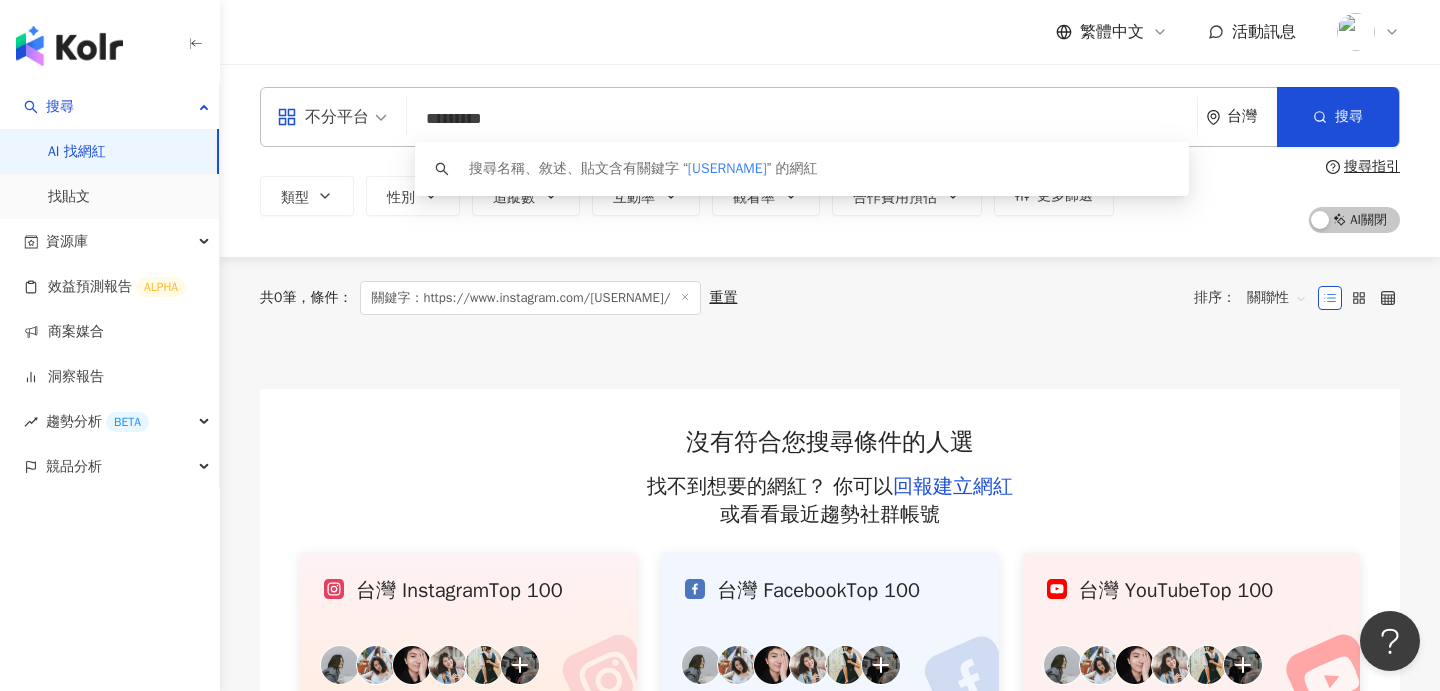 click on "*********" at bounding box center [802, 119] 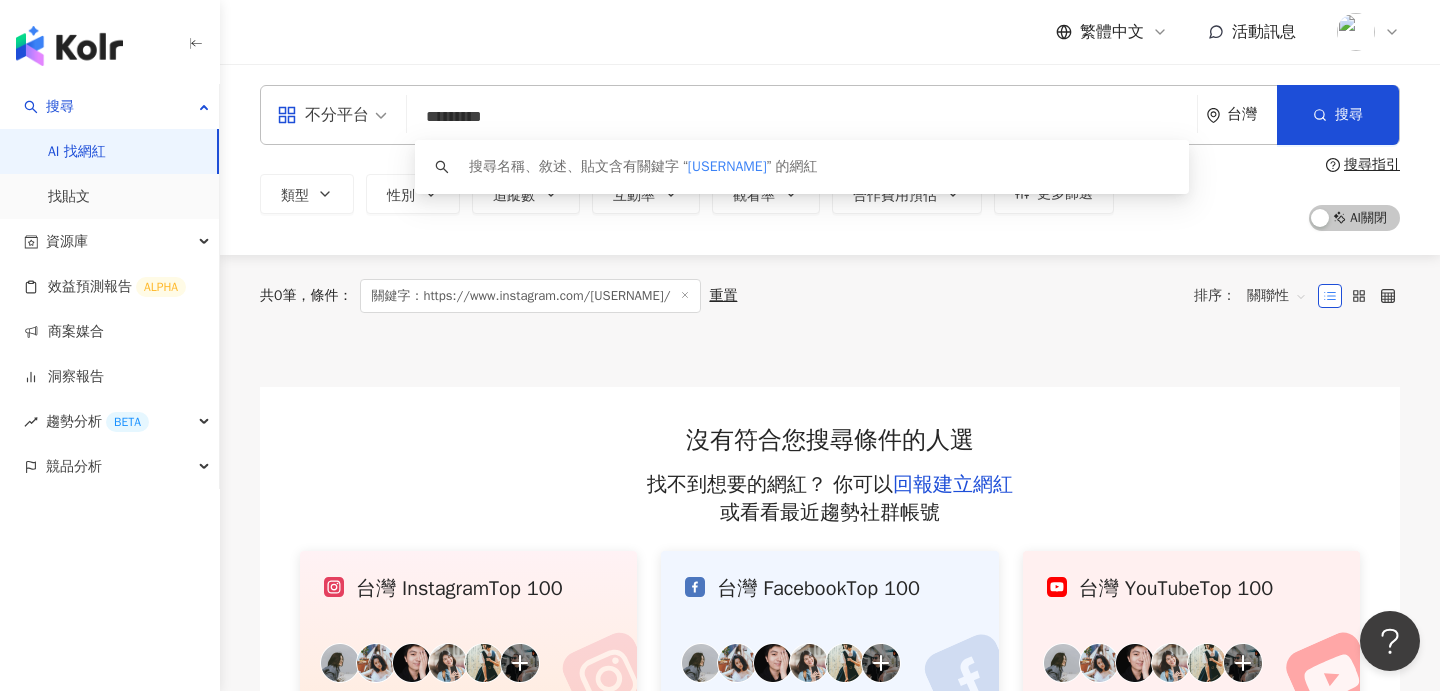 click on "*********" at bounding box center [802, 117] 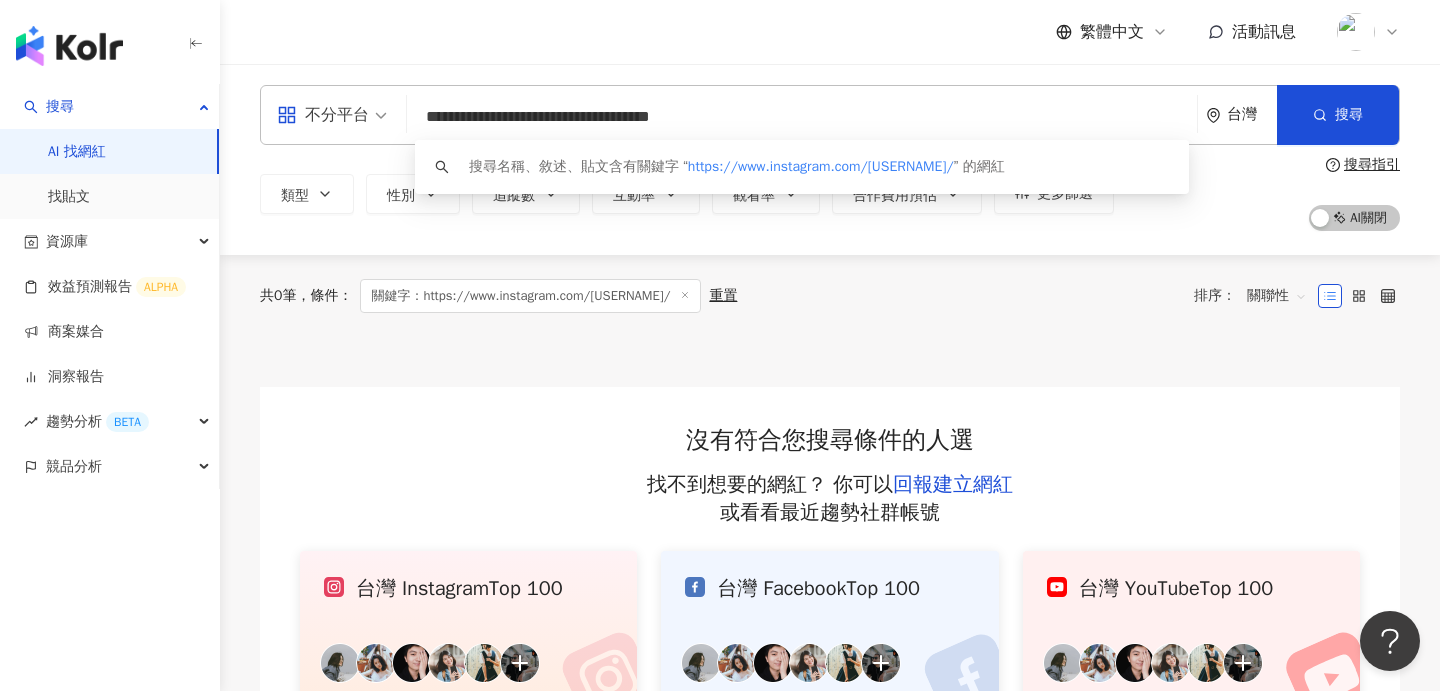 scroll, scrollTop: 0, scrollLeft: 0, axis: both 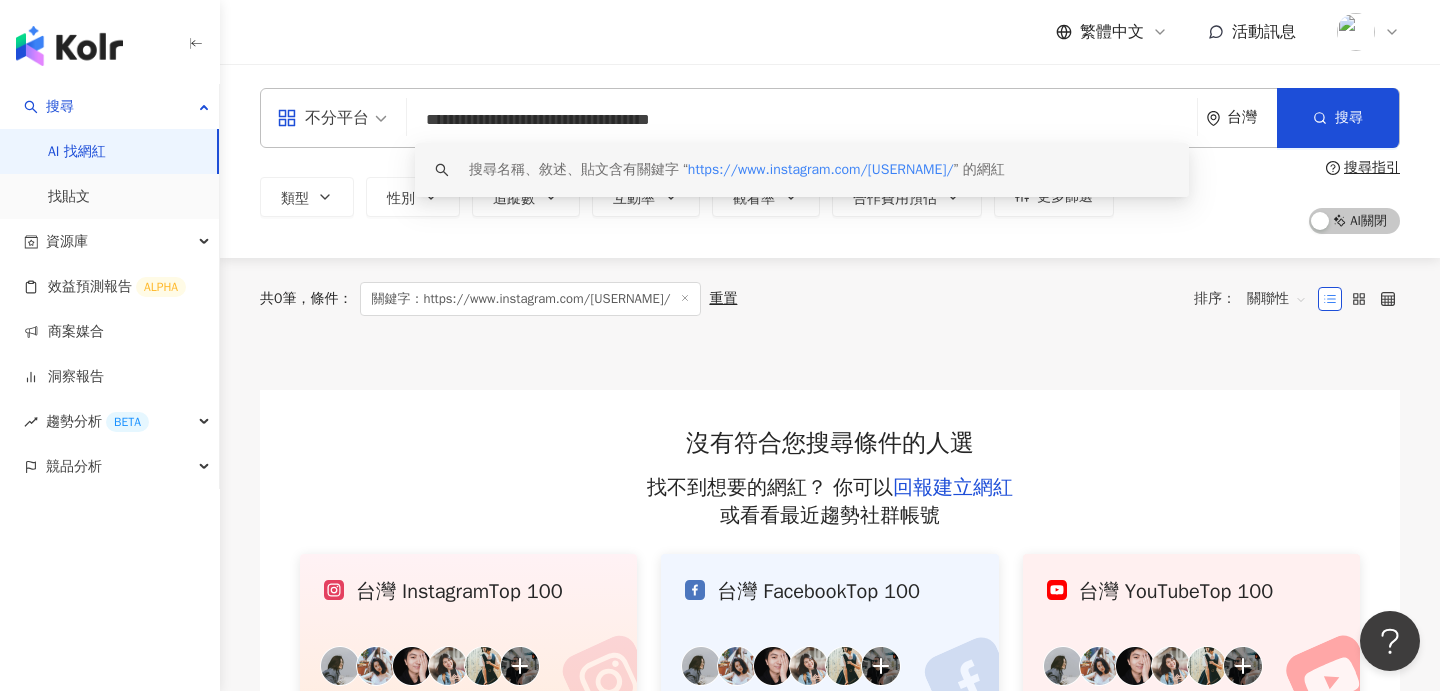 drag, startPoint x: 707, startPoint y: 118, endPoint x: 772, endPoint y: 119, distance: 65.00769 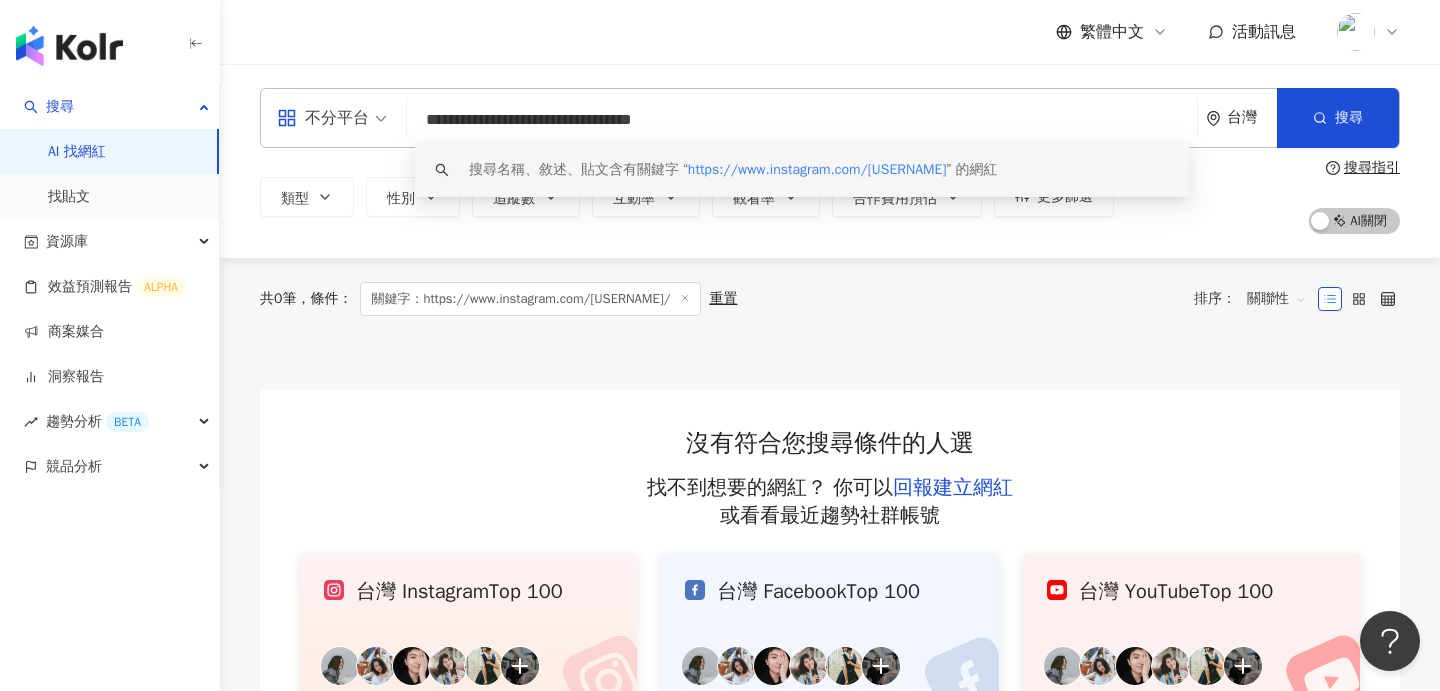 click on "**********" at bounding box center (802, 120) 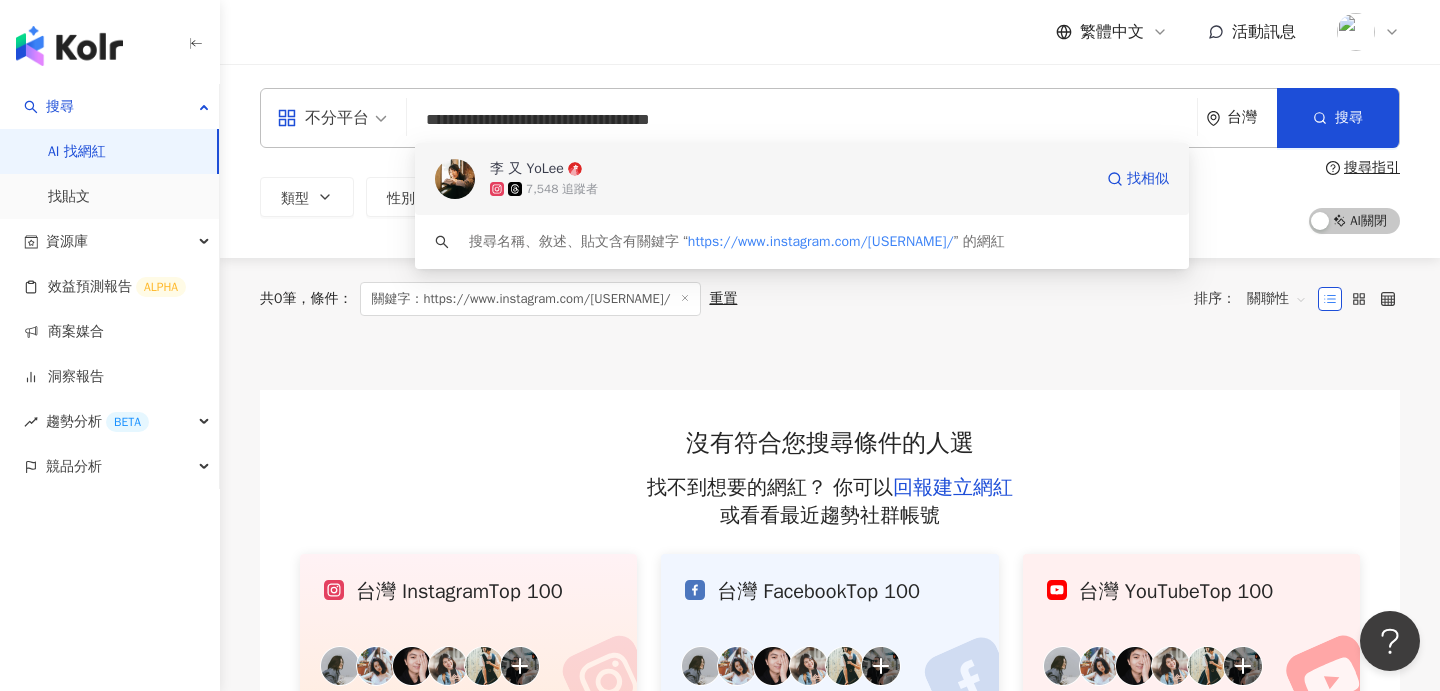 click on "7,548   追蹤者" at bounding box center [791, 189] 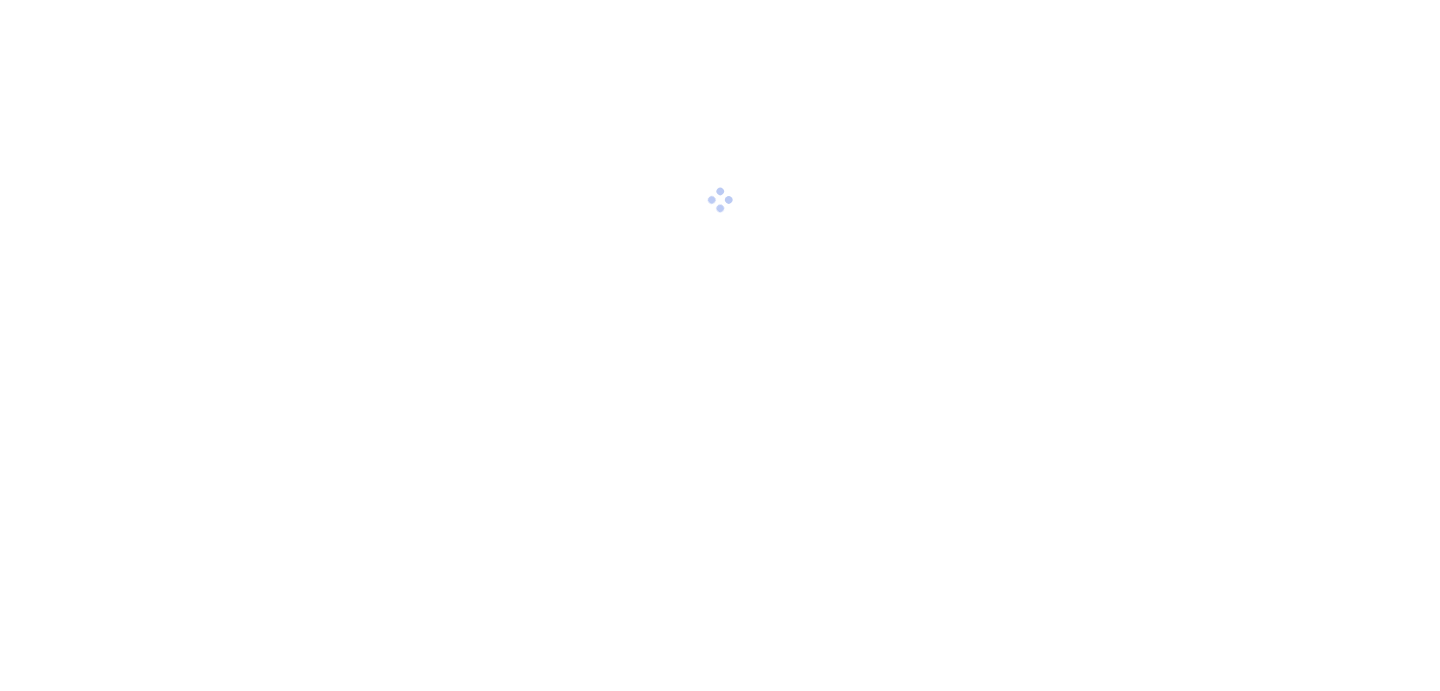 scroll, scrollTop: 0, scrollLeft: 0, axis: both 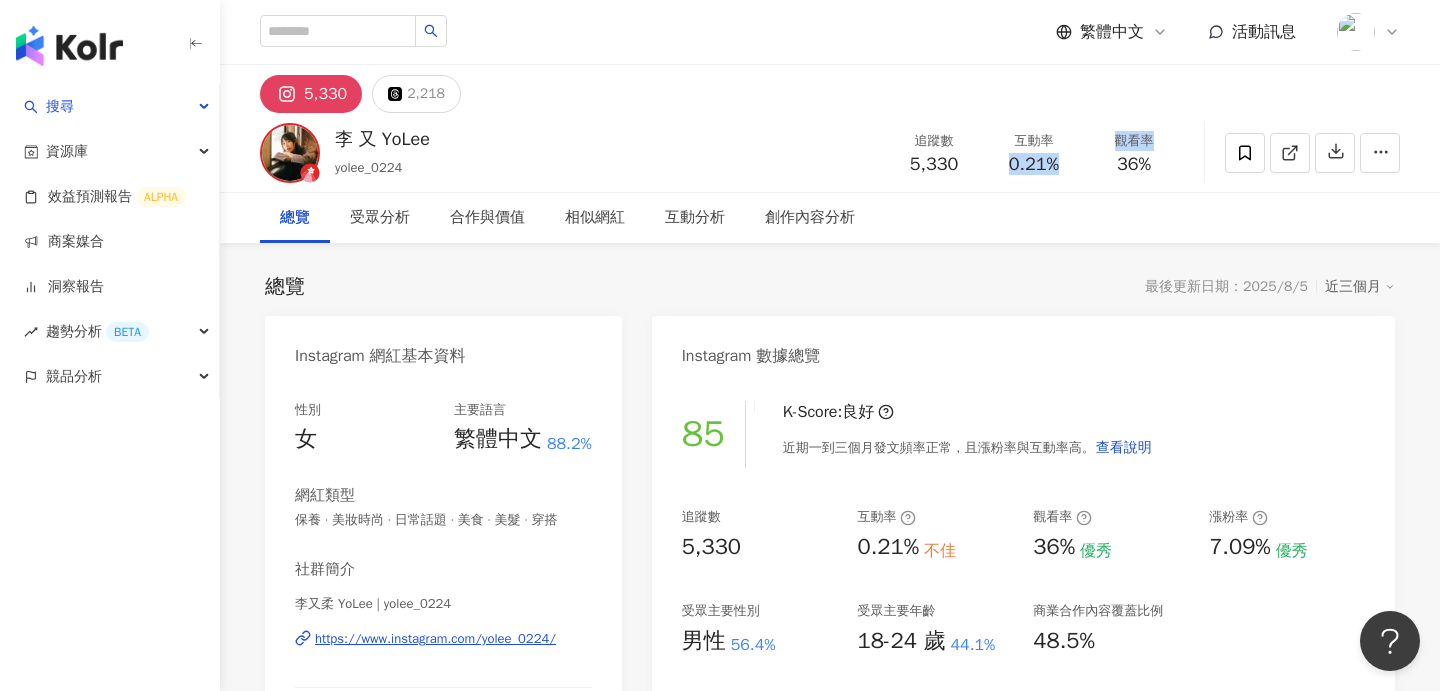 drag, startPoint x: 1004, startPoint y: 164, endPoint x: 1088, endPoint y: 168, distance: 84.095184 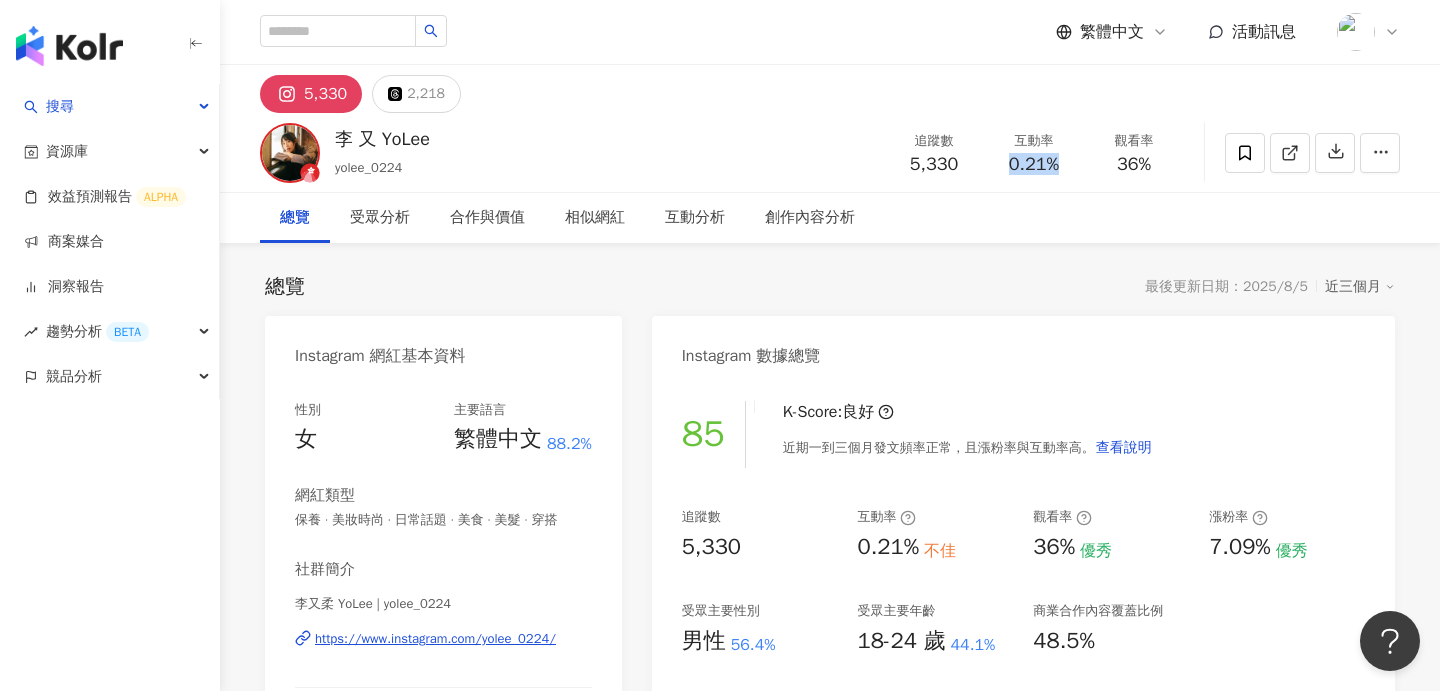 drag, startPoint x: 1050, startPoint y: 166, endPoint x: 1007, endPoint y: 166, distance: 43 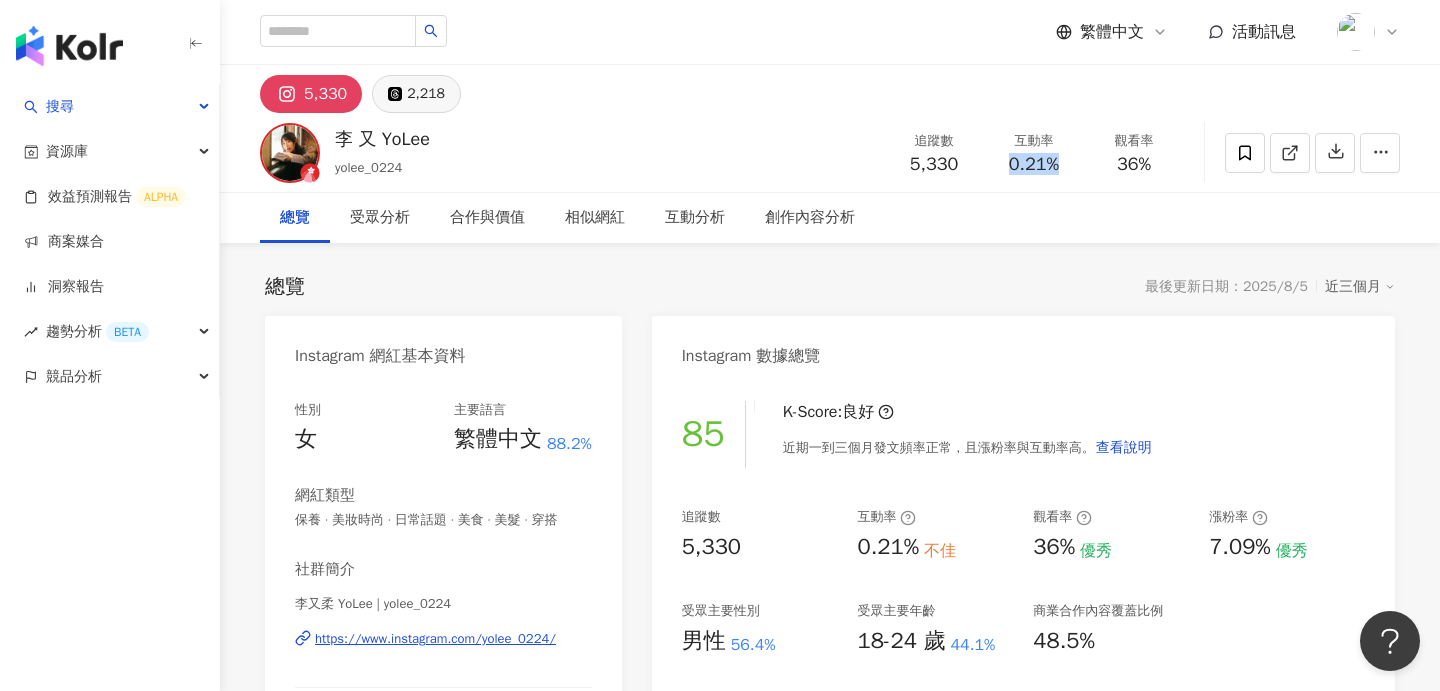 click on "2,218" at bounding box center [426, 94] 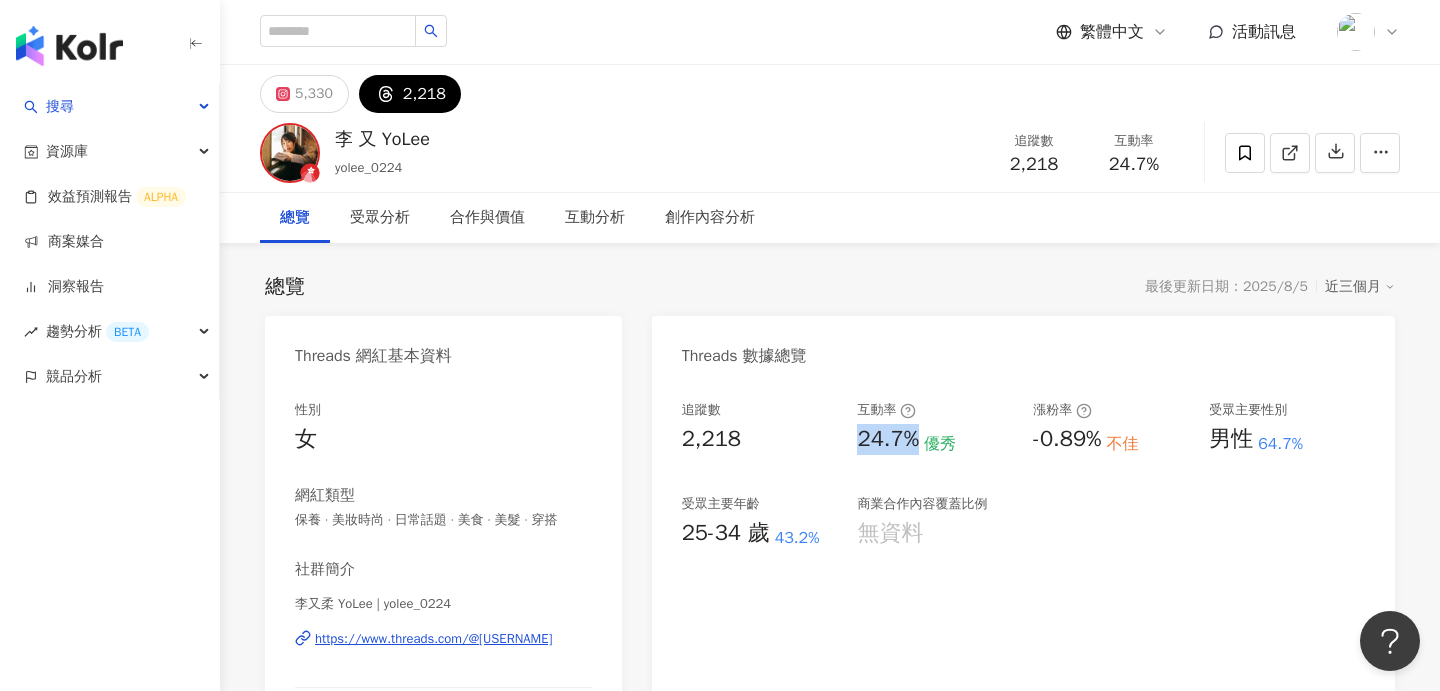 drag, startPoint x: 886, startPoint y: 435, endPoint x: 914, endPoint y: 435, distance: 28 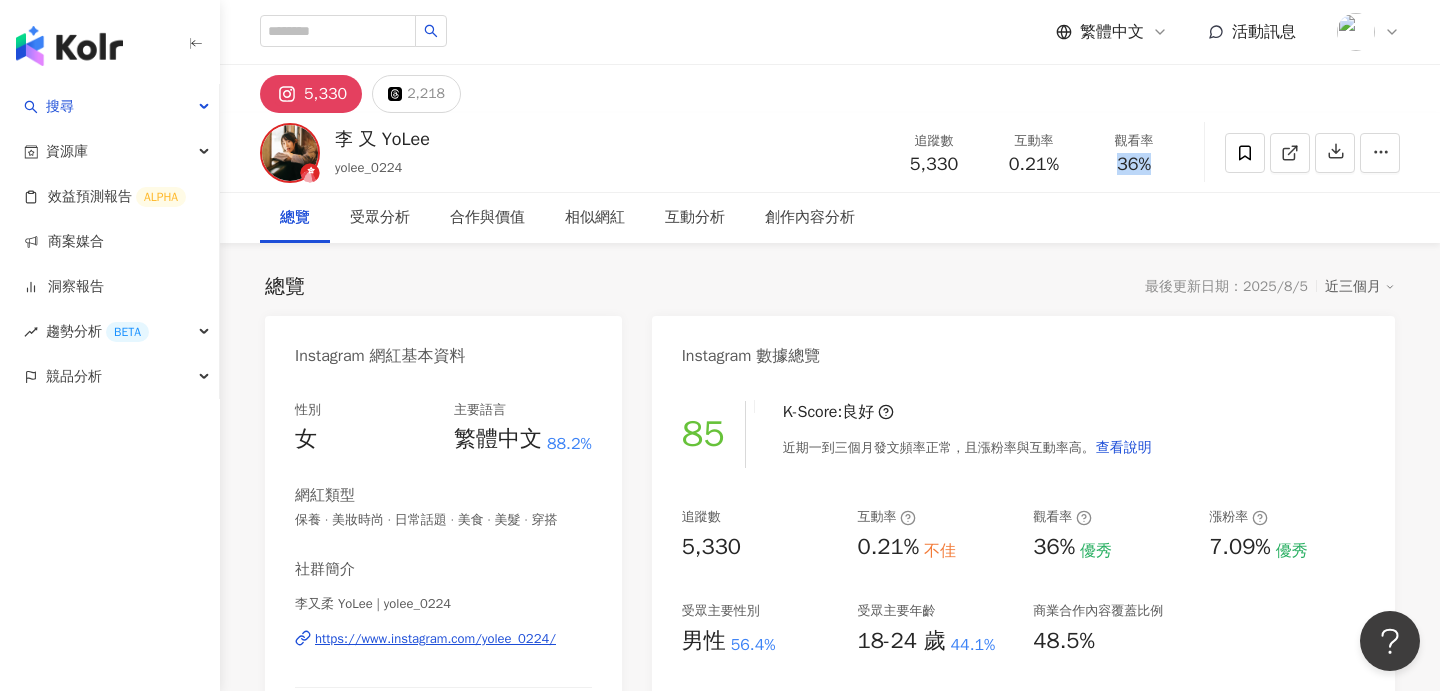 drag, startPoint x: 1116, startPoint y: 166, endPoint x: 1152, endPoint y: 165, distance: 36.013885 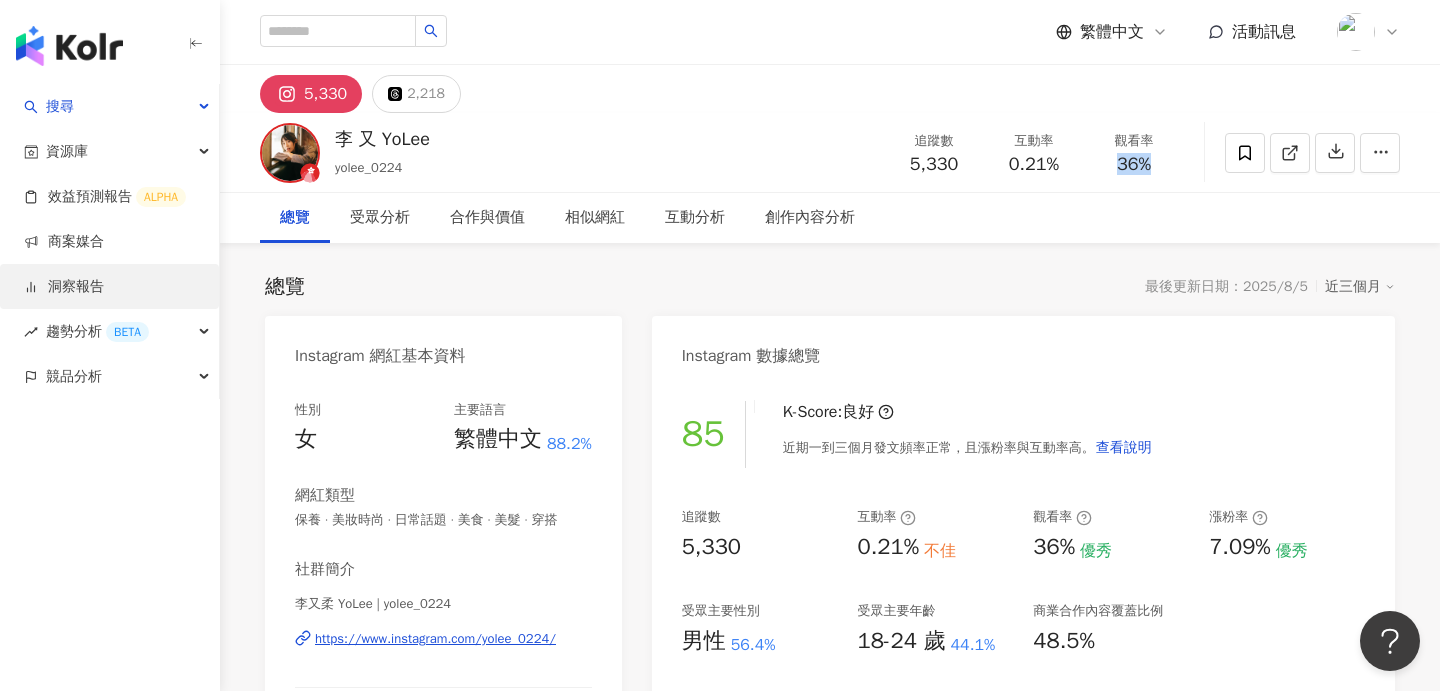 copy on "36%" 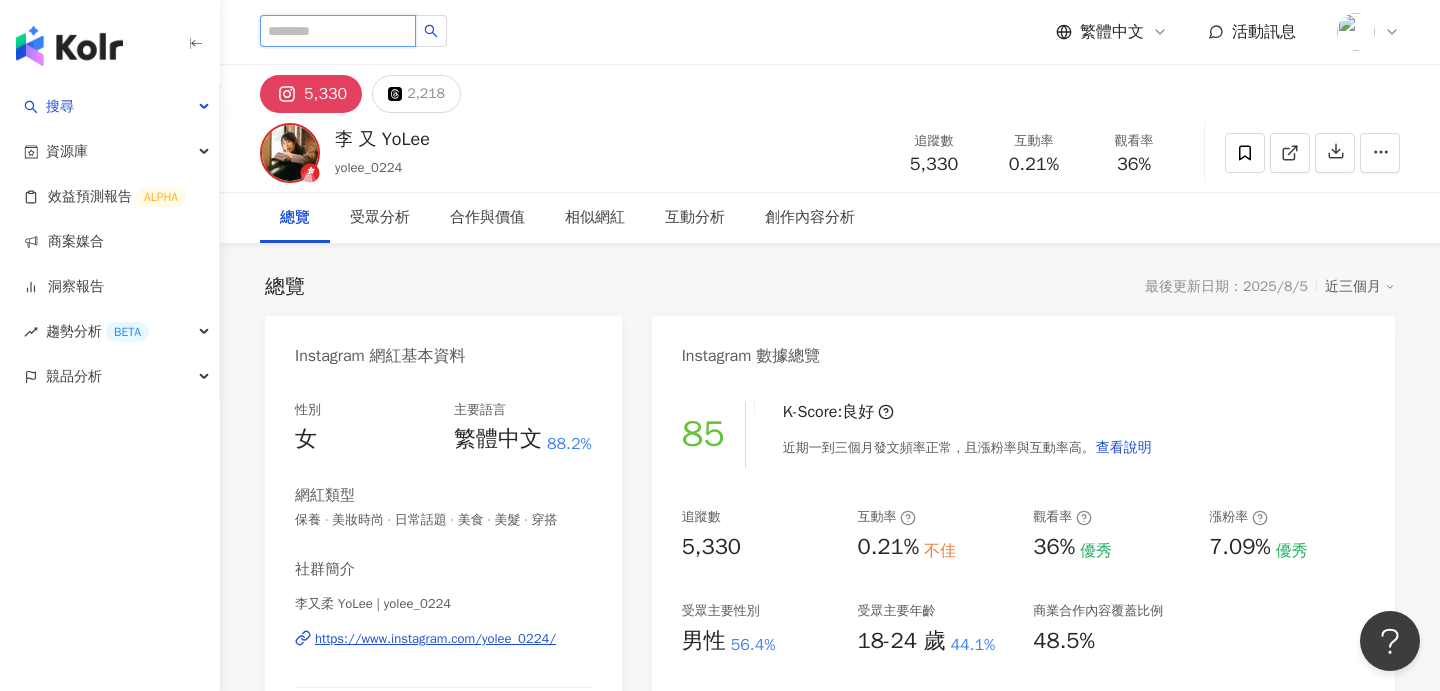 click at bounding box center (338, 31) 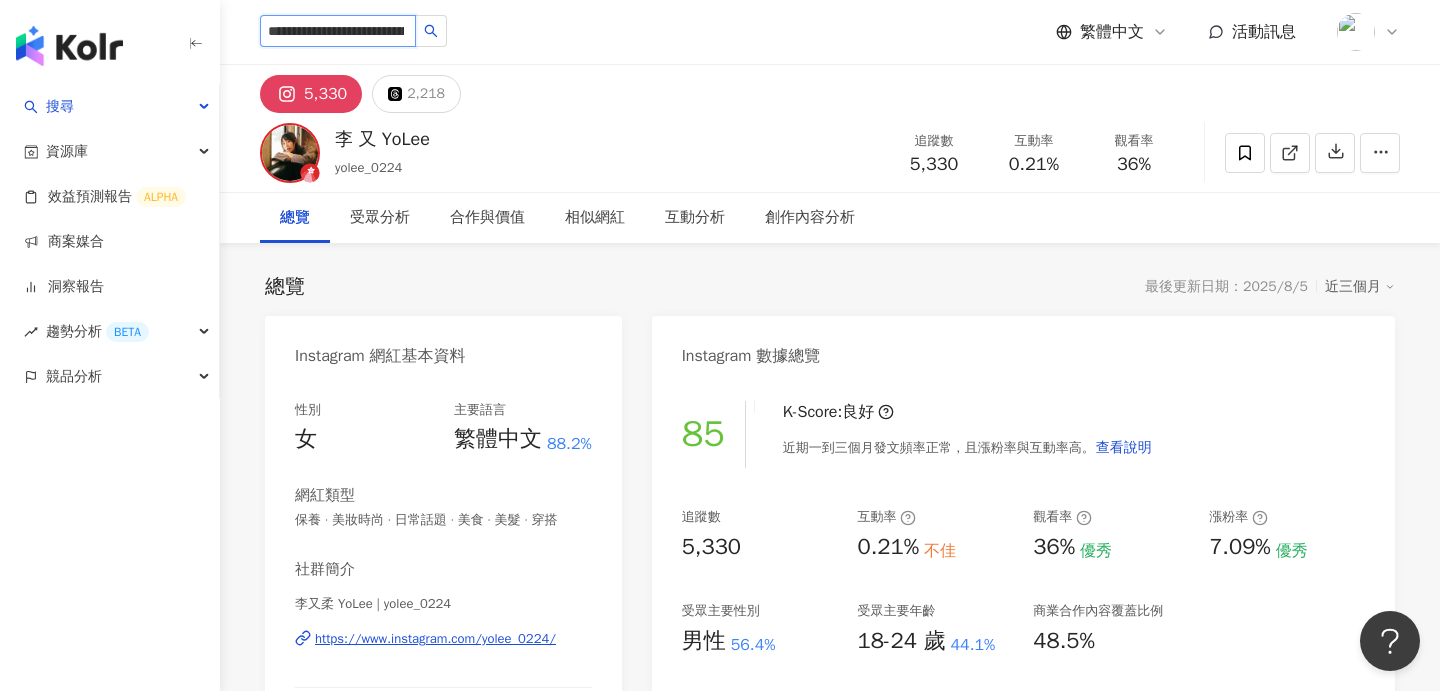 scroll, scrollTop: 0, scrollLeft: 101, axis: horizontal 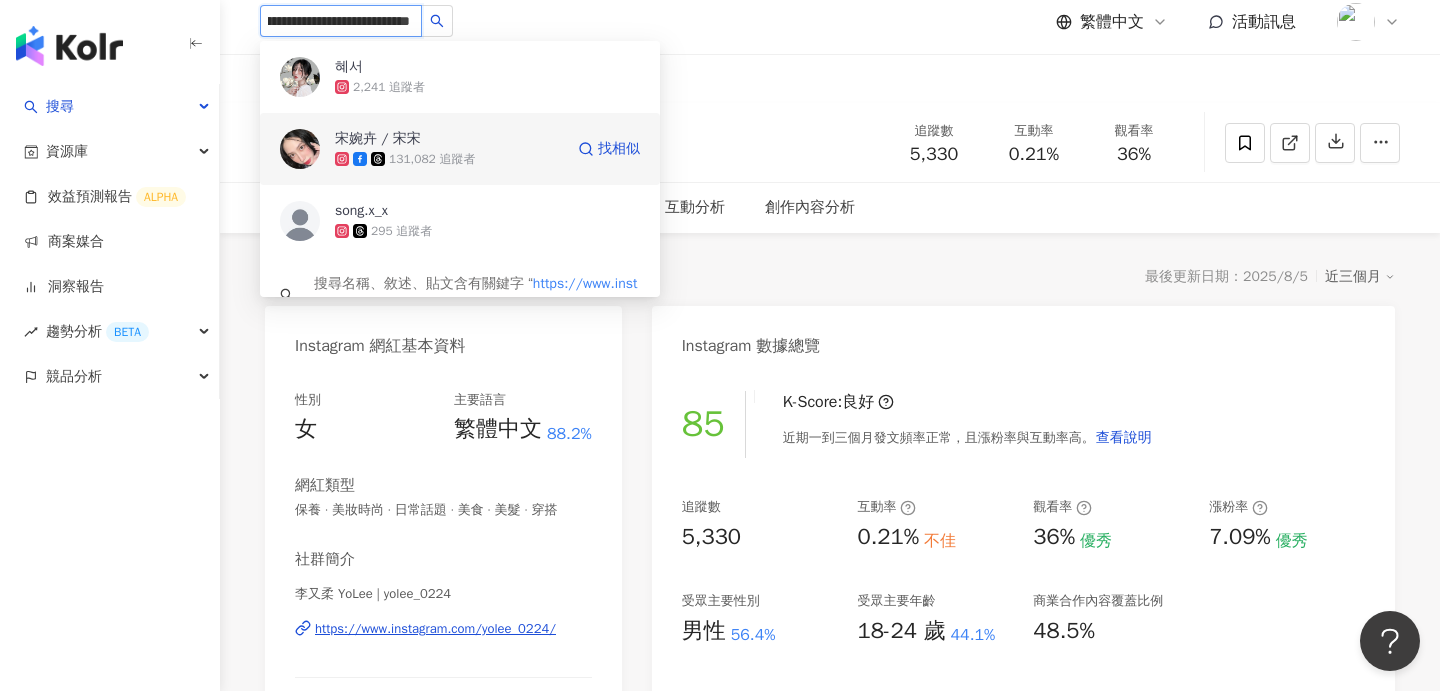 click on "宋婉卉 / 宋宋 131,082   追蹤者" at bounding box center [449, 149] 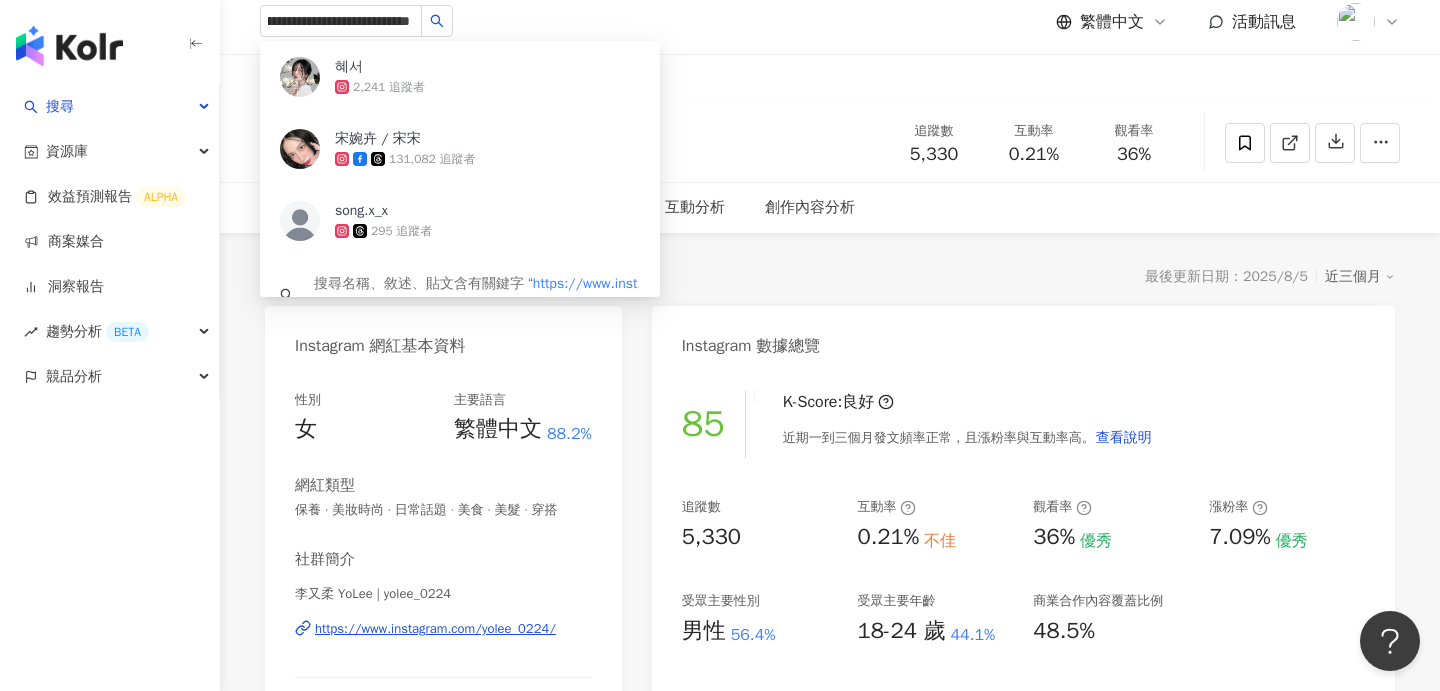 type 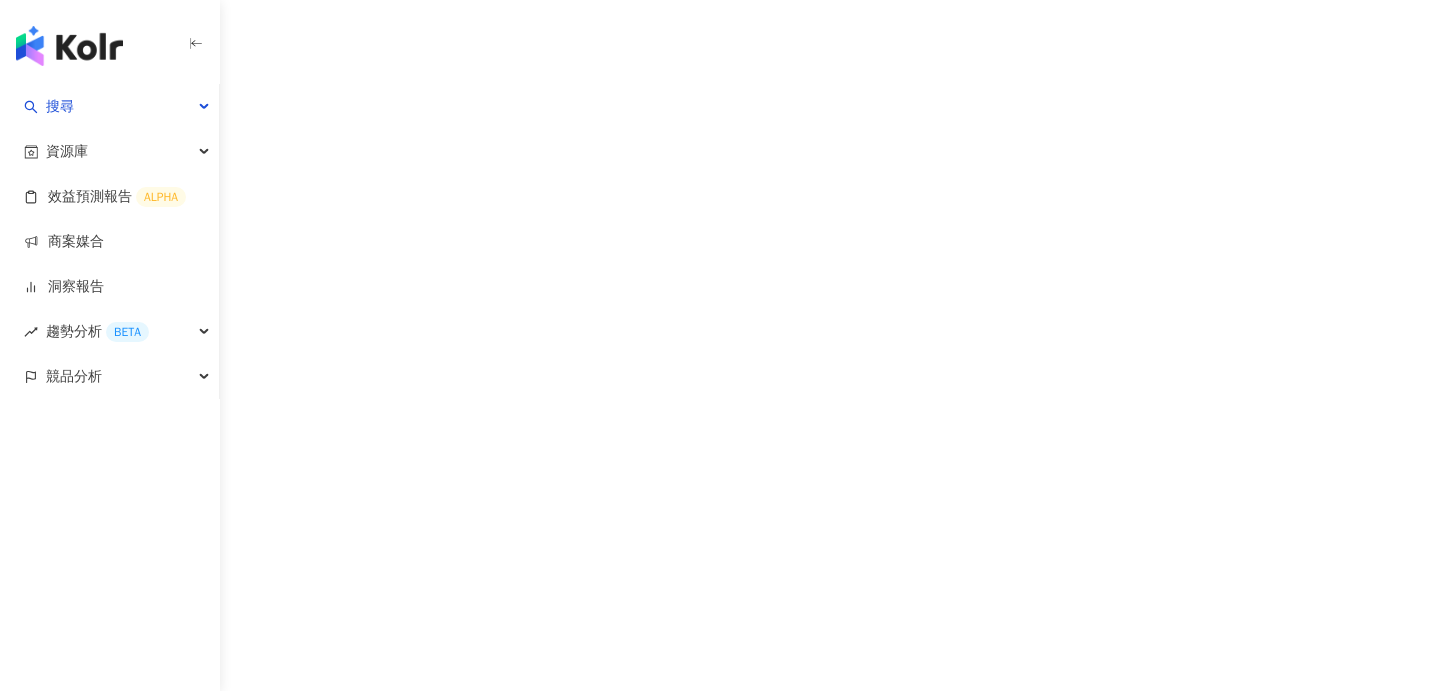 scroll, scrollTop: 0, scrollLeft: 0, axis: both 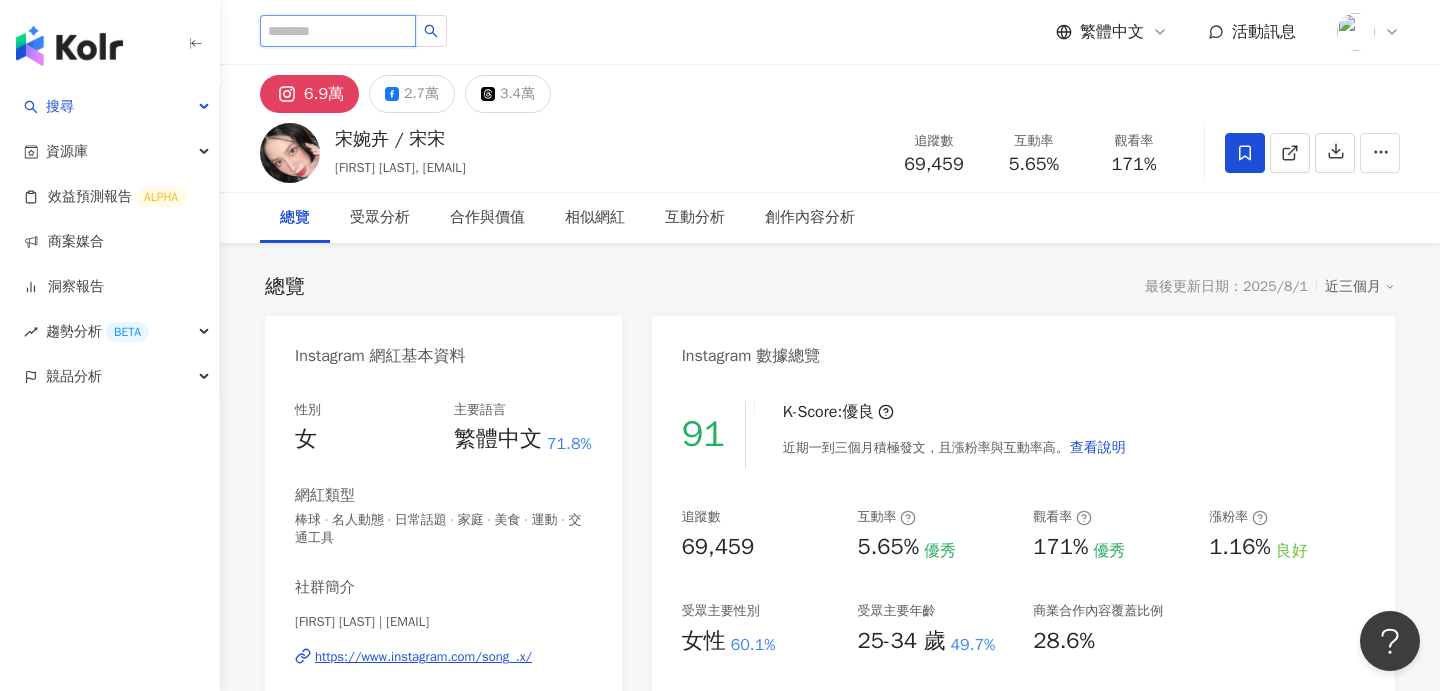 click at bounding box center (338, 31) 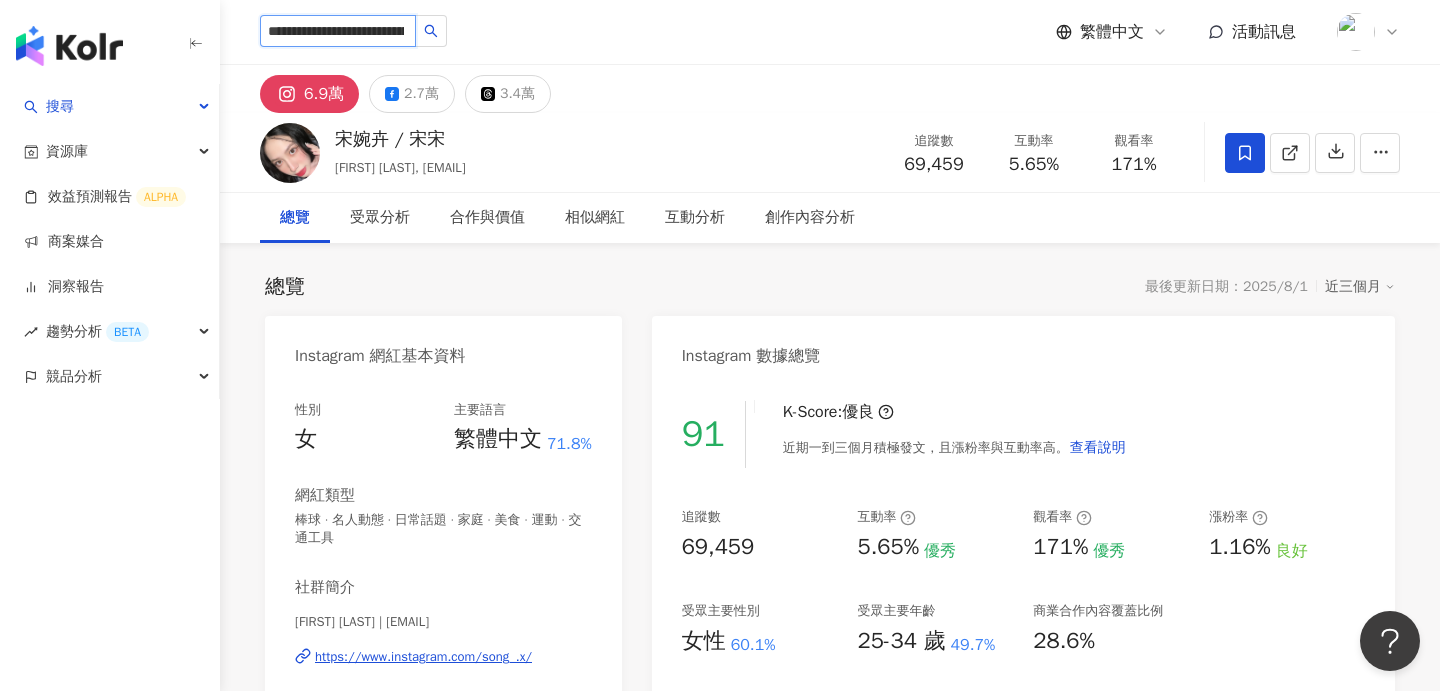 scroll, scrollTop: 0, scrollLeft: 128, axis: horizontal 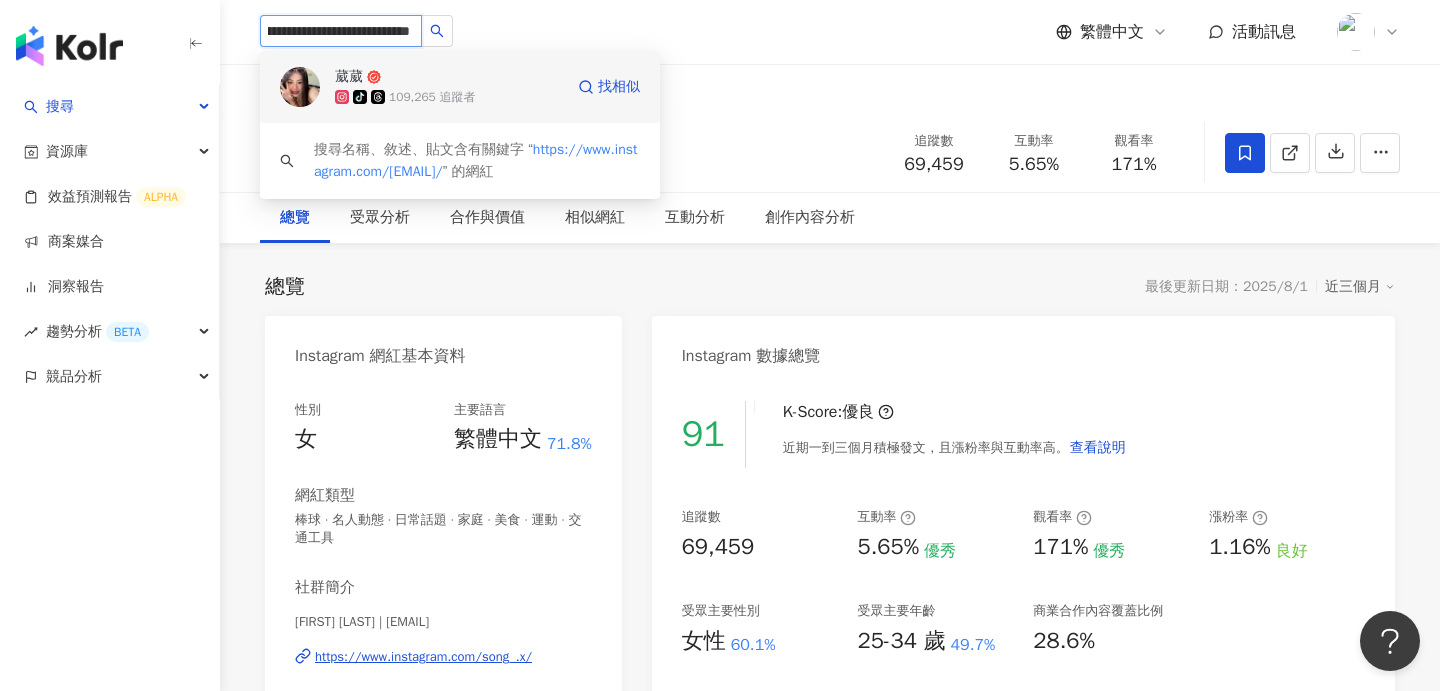 click on "tiktok-icon 109,265   追蹤者" at bounding box center (449, 97) 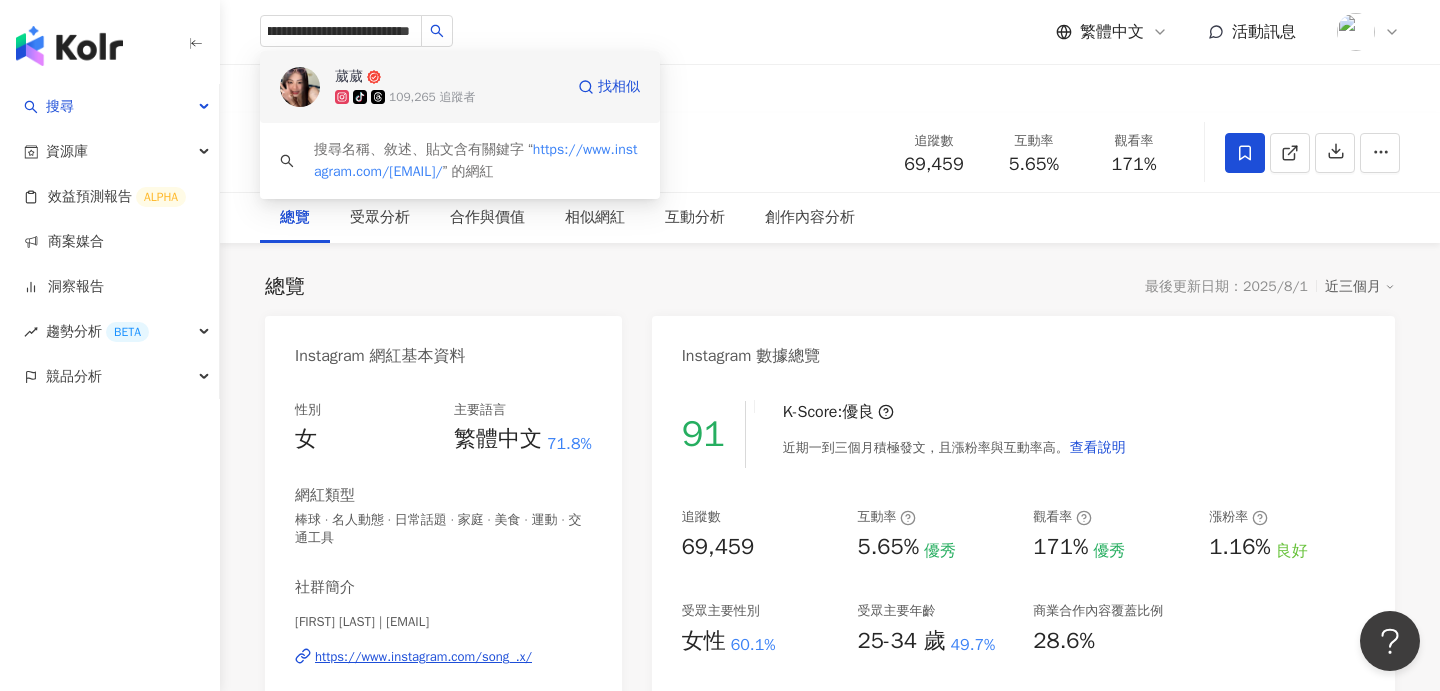 type 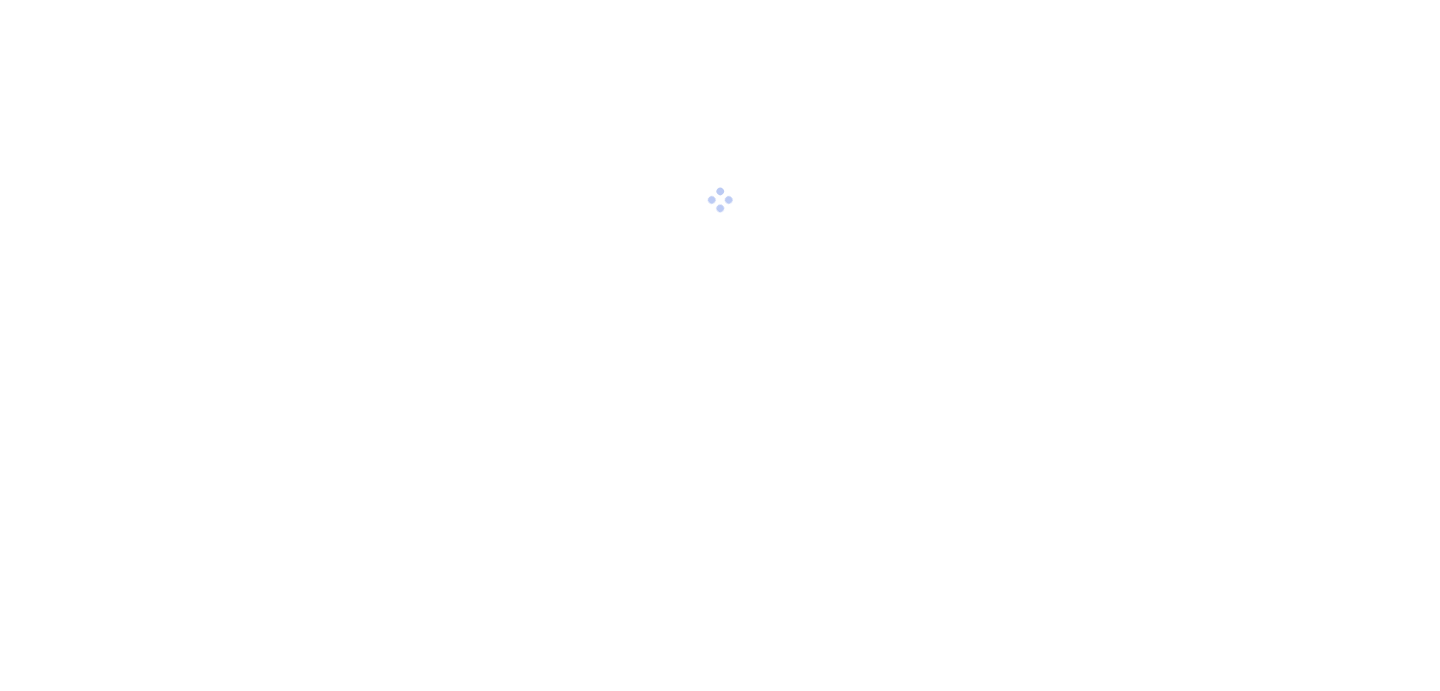 scroll, scrollTop: 0, scrollLeft: 0, axis: both 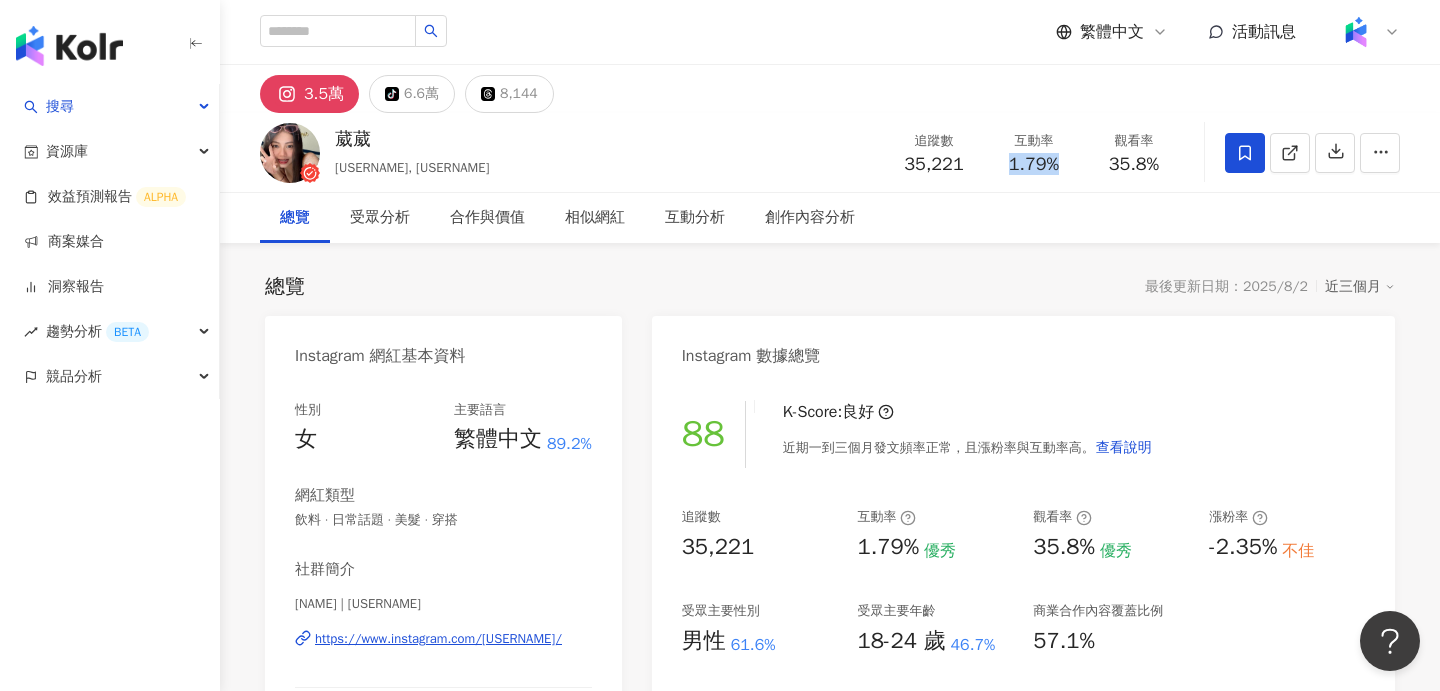 drag, startPoint x: 1012, startPoint y: 168, endPoint x: 1068, endPoint y: 165, distance: 56.0803 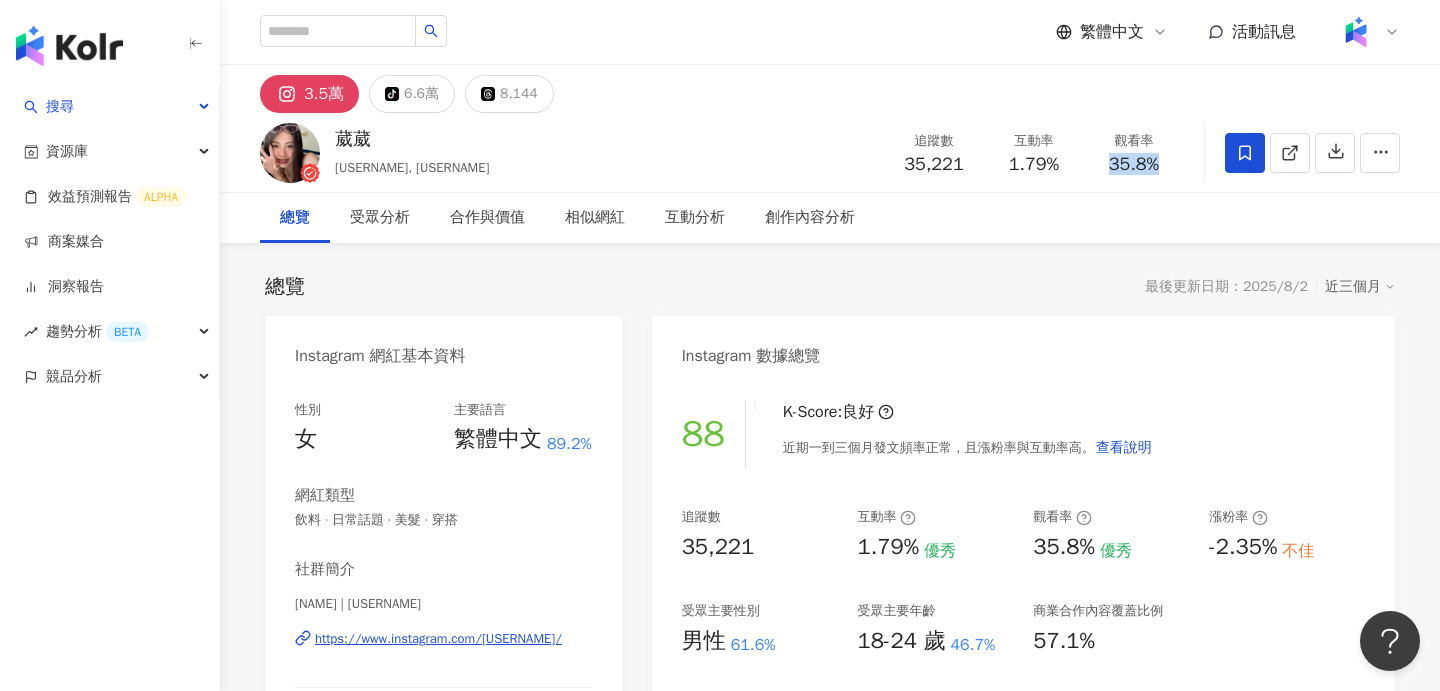 drag, startPoint x: 1105, startPoint y: 171, endPoint x: 1163, endPoint y: 163, distance: 58.549126 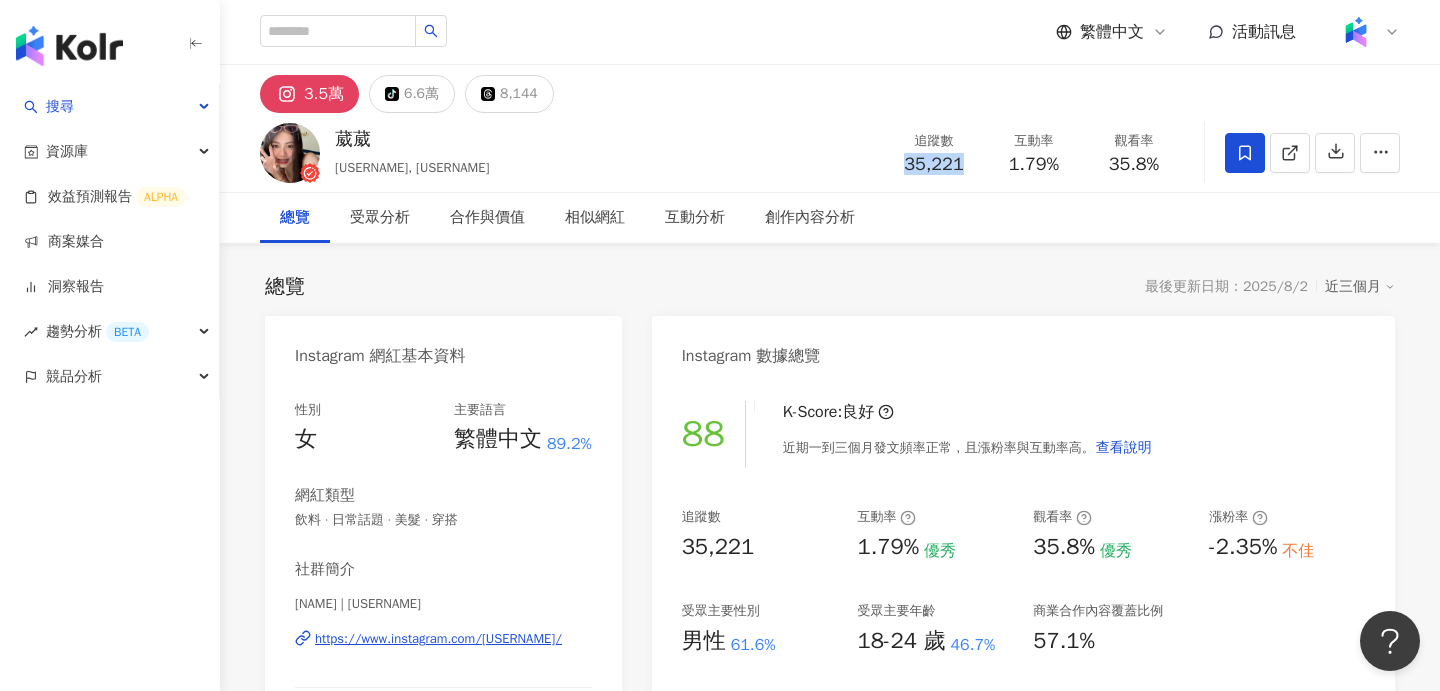 drag, startPoint x: 906, startPoint y: 168, endPoint x: 965, endPoint y: 167, distance: 59.008472 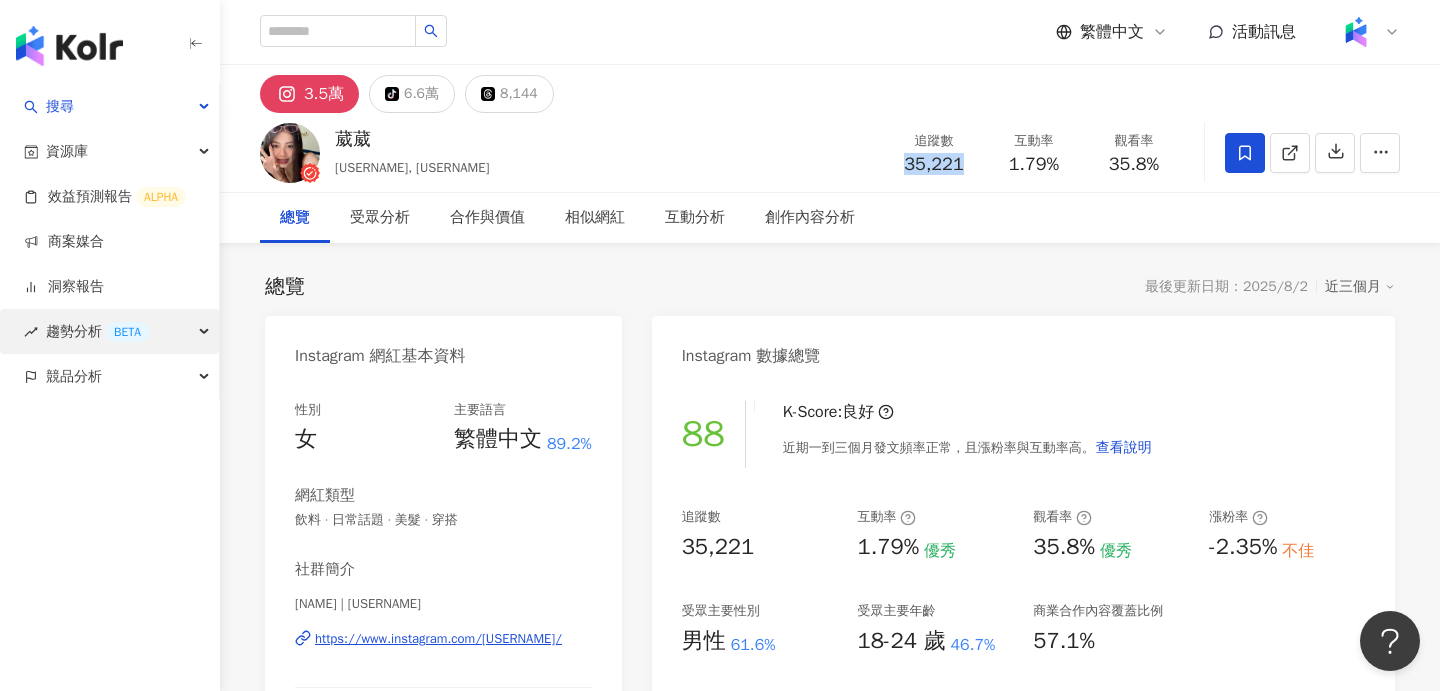 copy on "35,221" 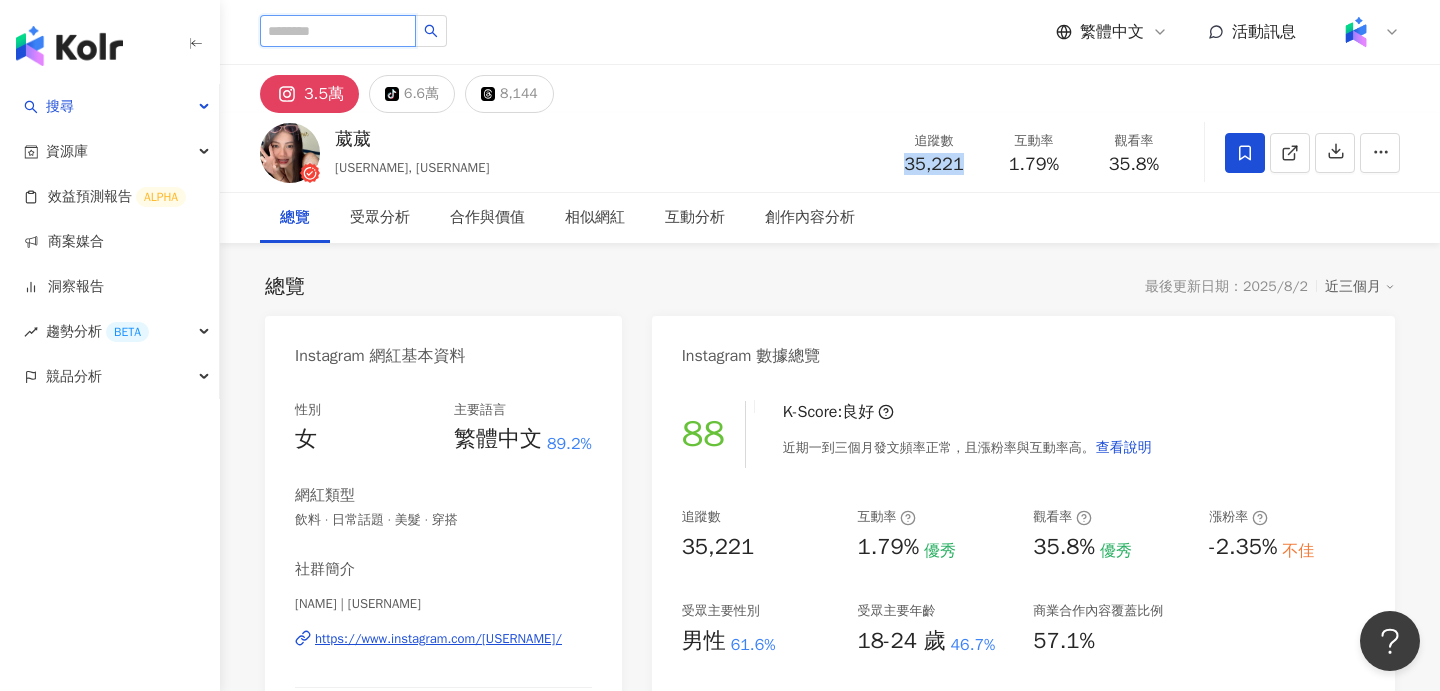 click at bounding box center [338, 31] 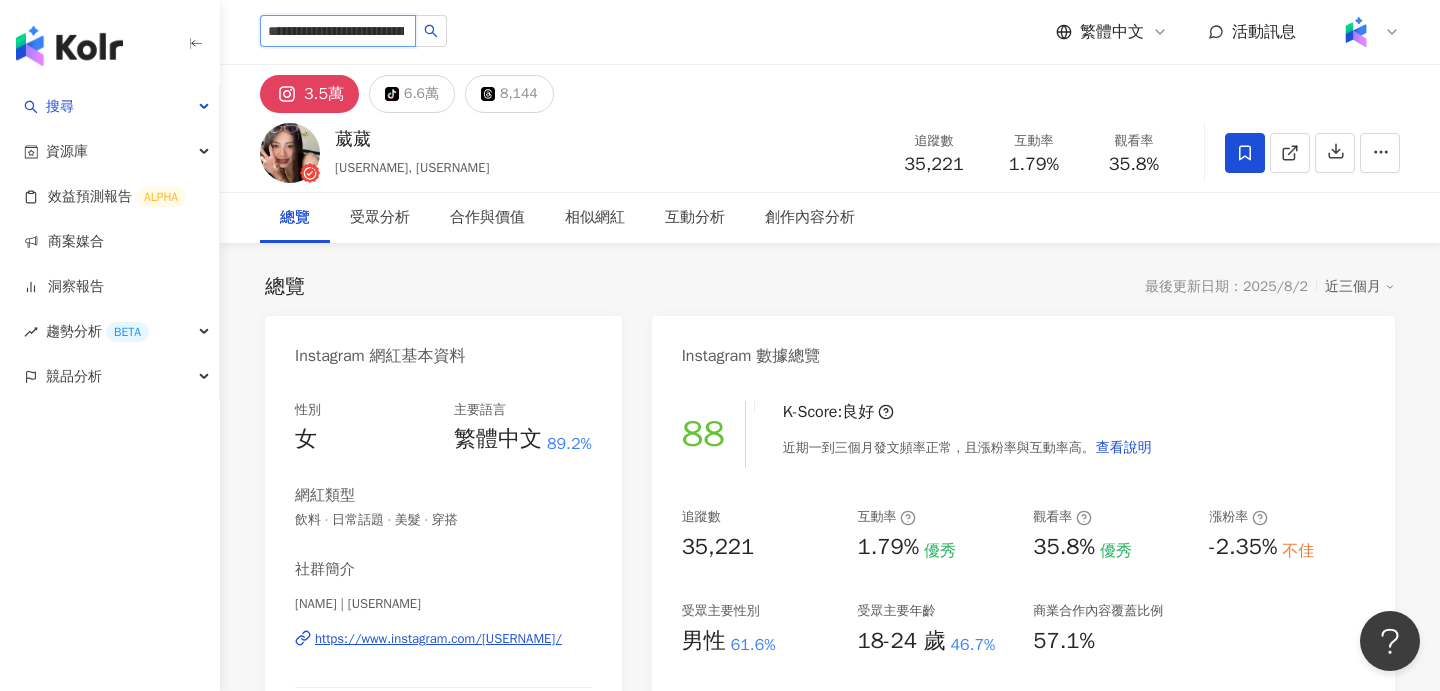 scroll, scrollTop: 0, scrollLeft: 141, axis: horizontal 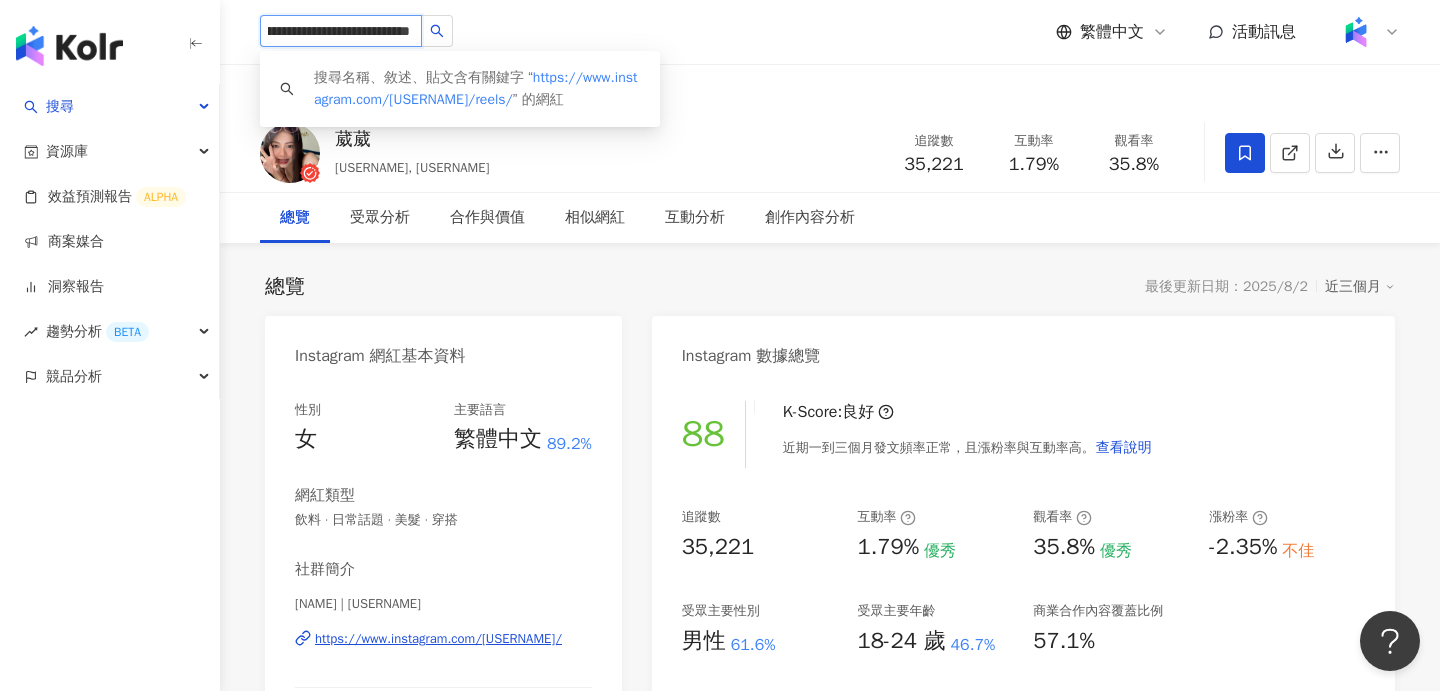 drag, startPoint x: 374, startPoint y: 35, endPoint x: 480, endPoint y: 33, distance: 106.01887 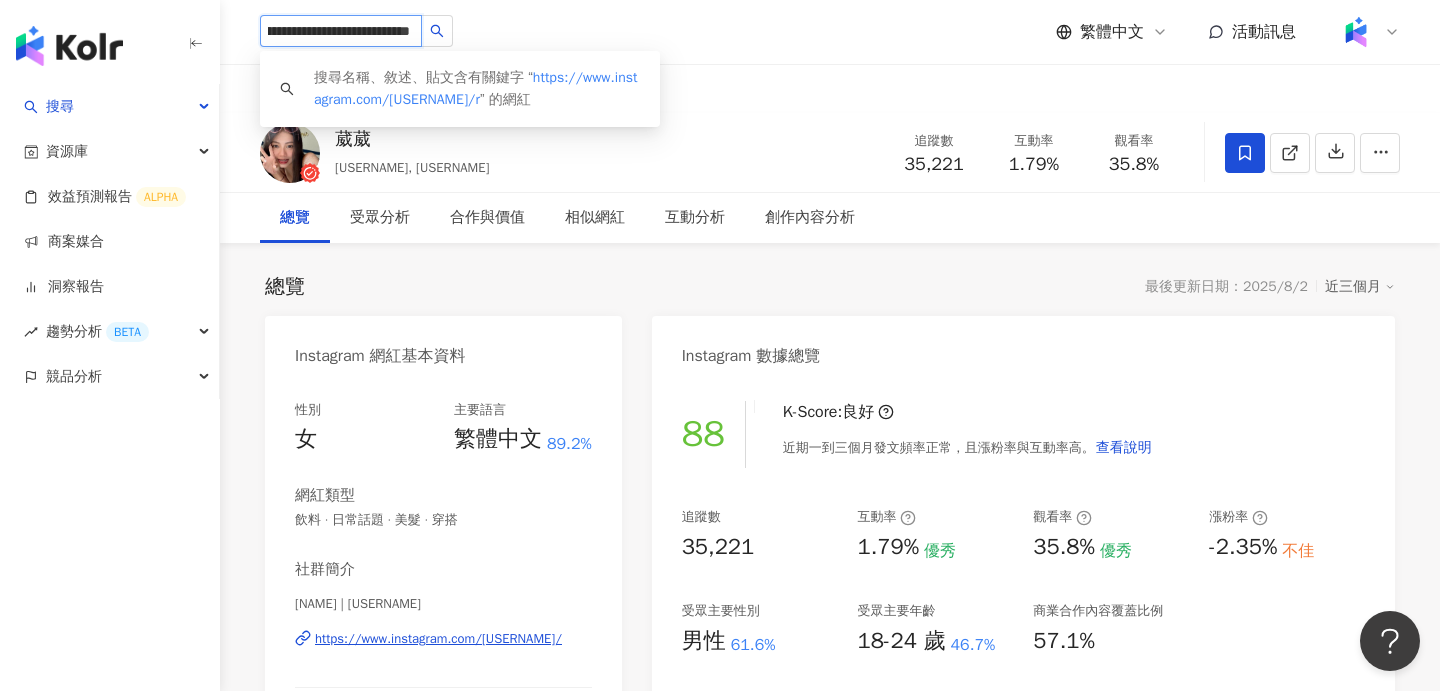 type on "**********" 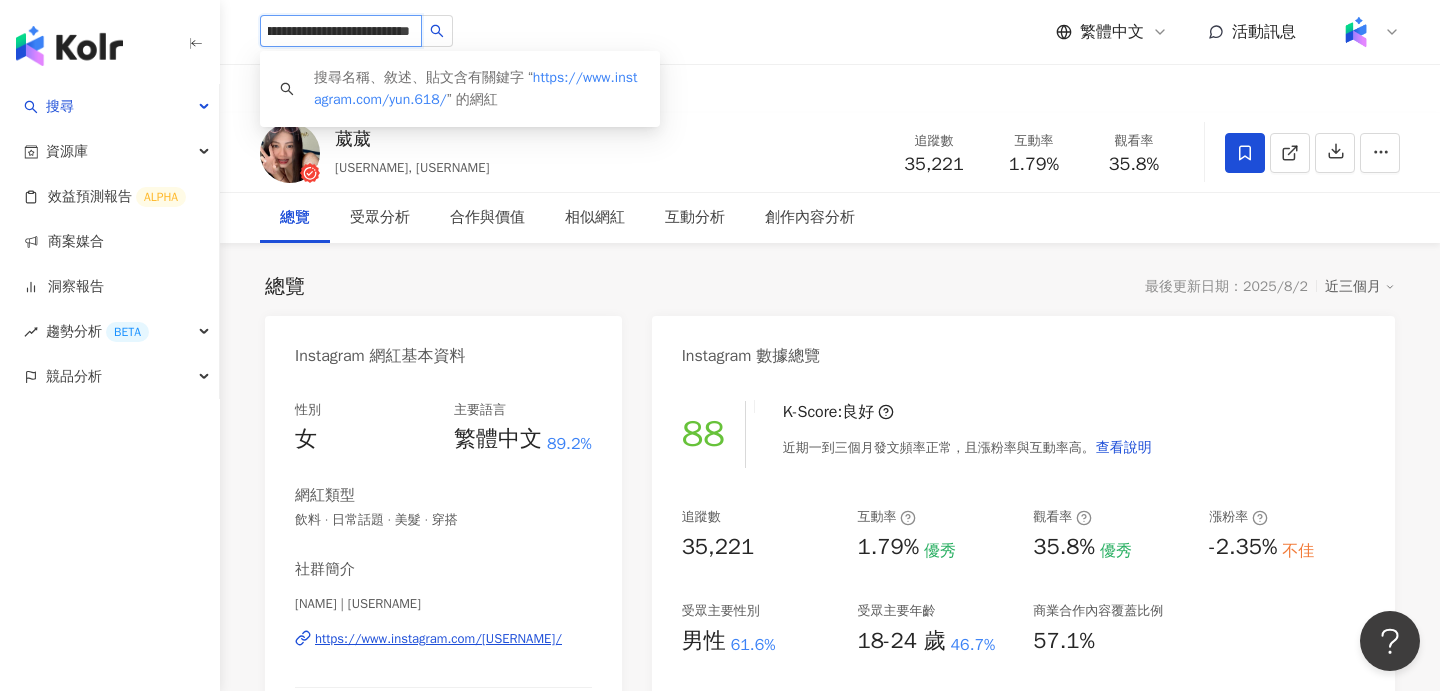 scroll, scrollTop: 0, scrollLeft: 103, axis: horizontal 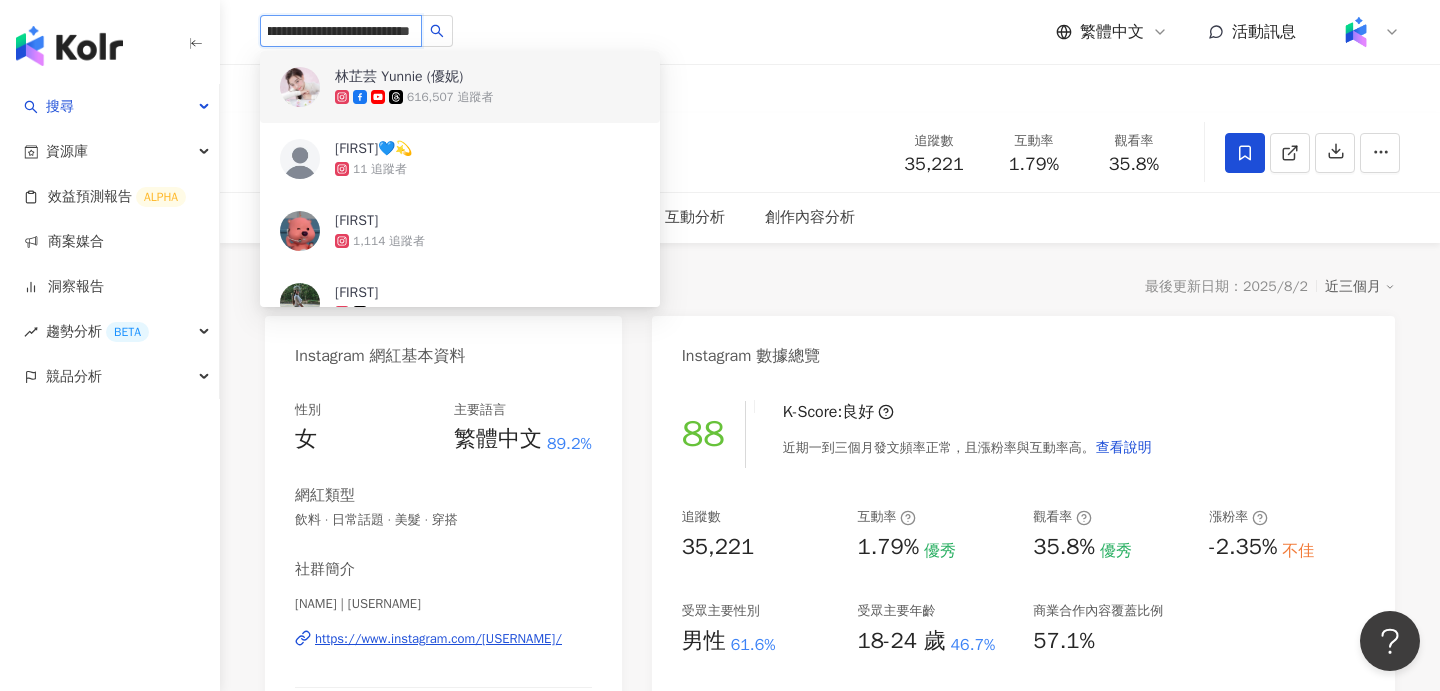 click on "616,507   追蹤者" at bounding box center [487, 97] 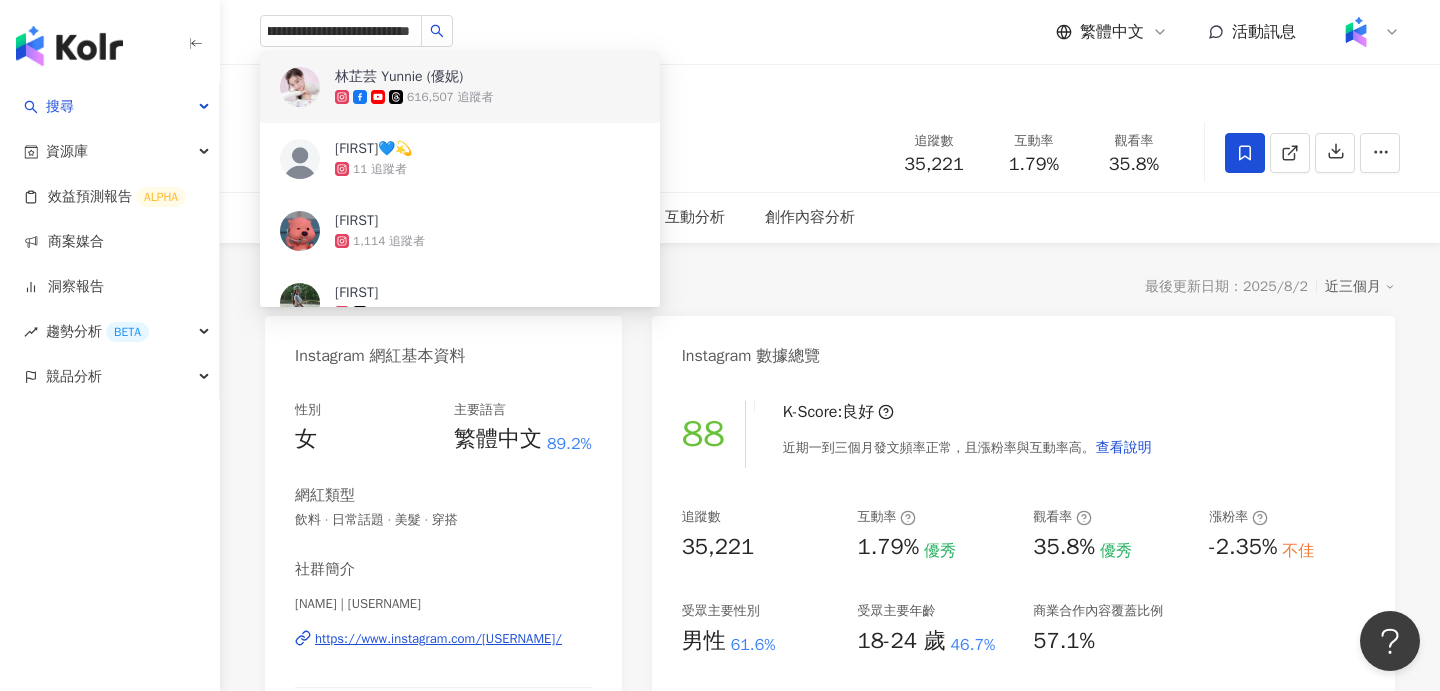 type 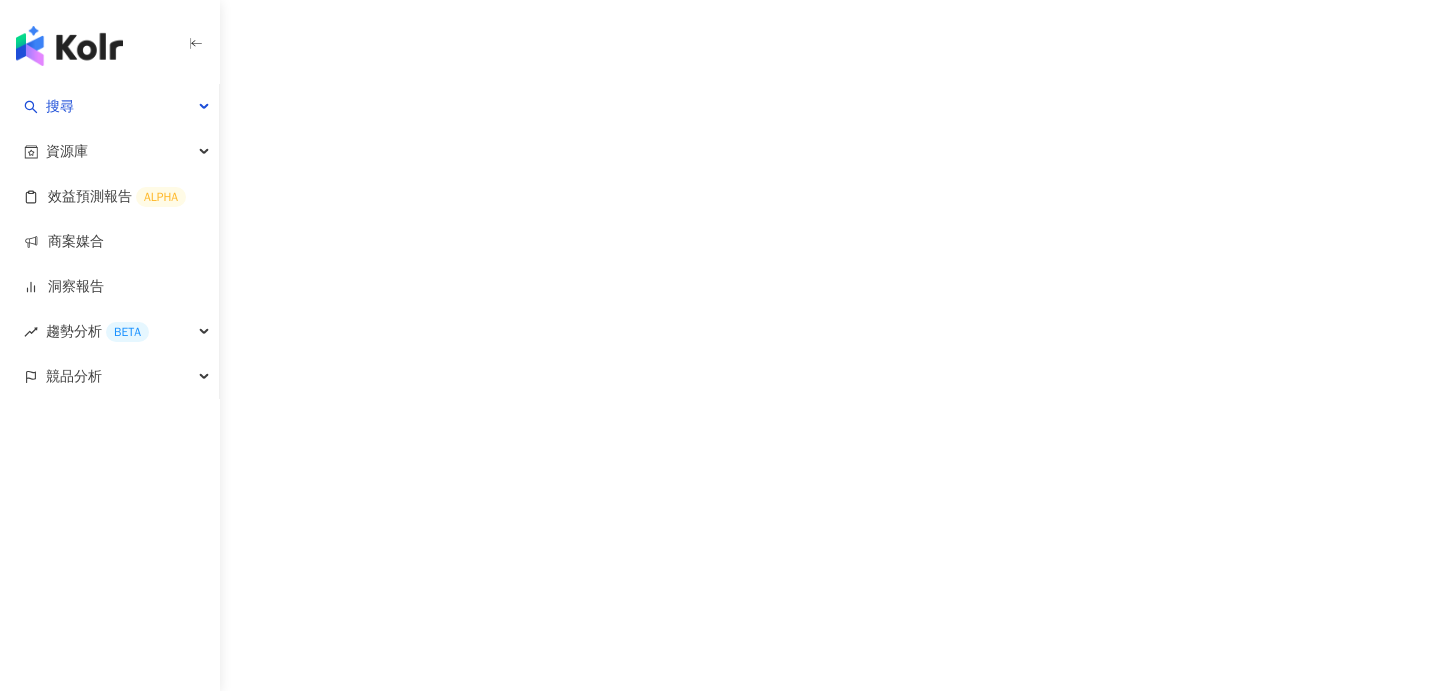 scroll, scrollTop: 0, scrollLeft: 0, axis: both 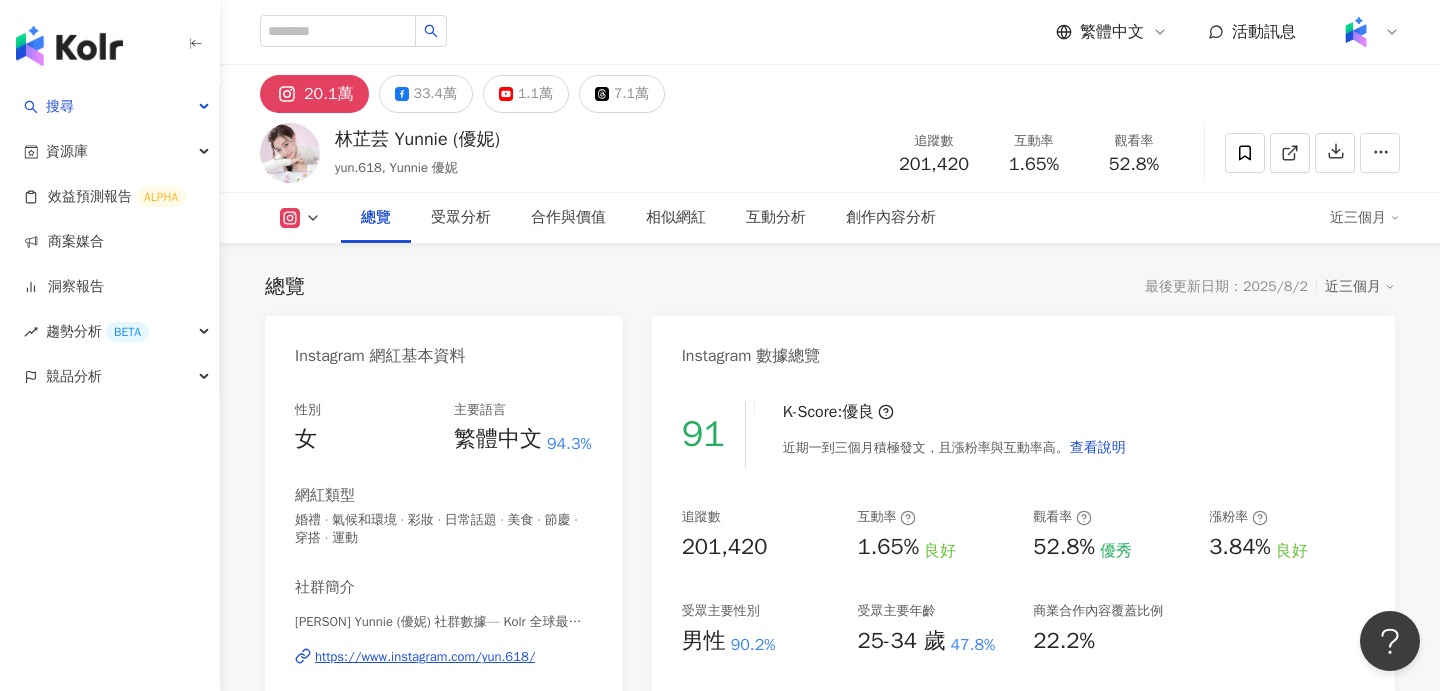 drag, startPoint x: 1036, startPoint y: 166, endPoint x: 1058, endPoint y: 165, distance: 22.022715 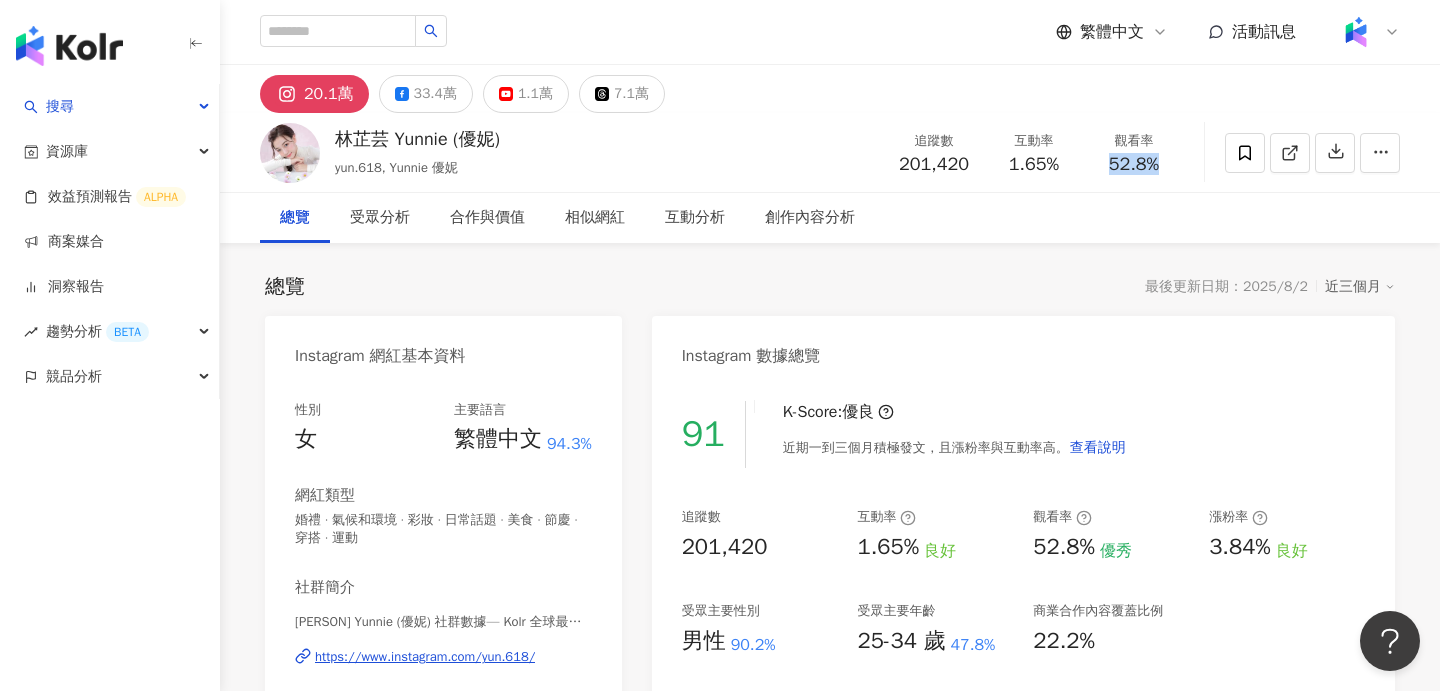 drag, startPoint x: 1112, startPoint y: 163, endPoint x: 1177, endPoint y: 162, distance: 65.00769 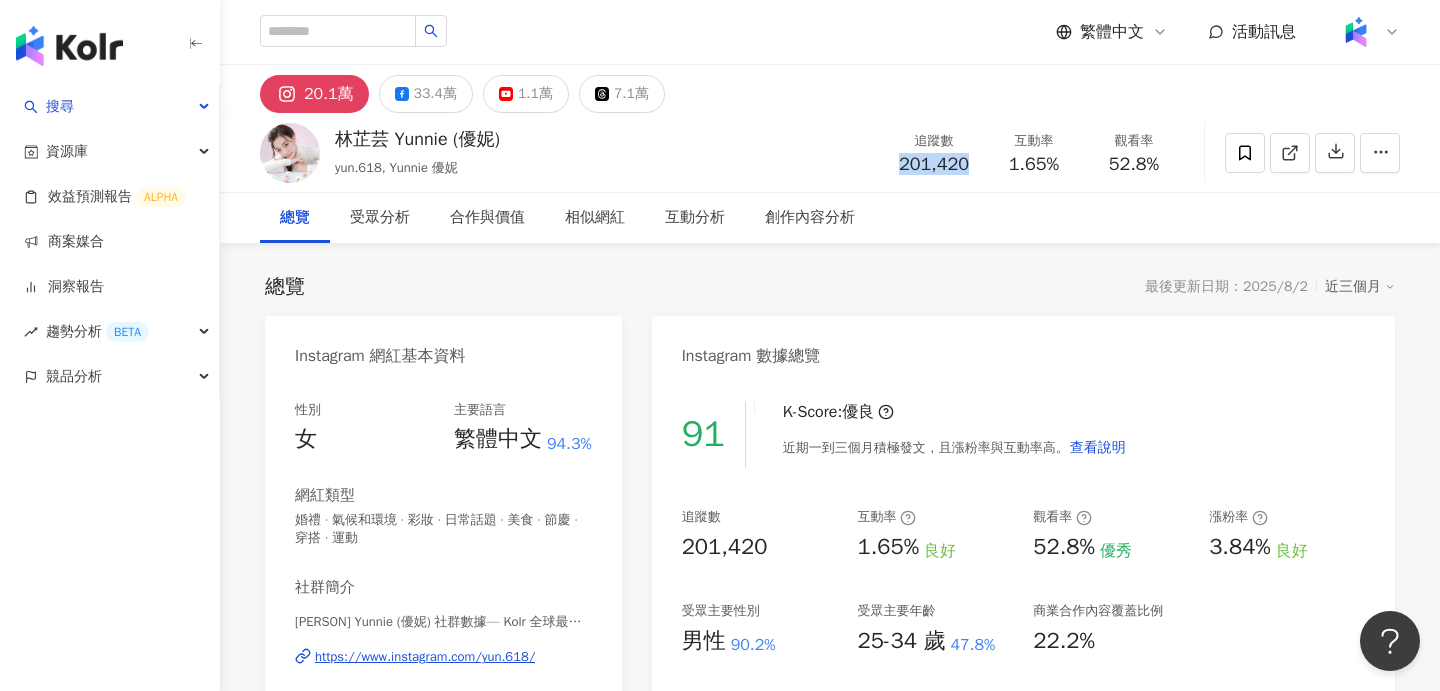 drag, startPoint x: 889, startPoint y: 164, endPoint x: 971, endPoint y: 161, distance: 82.05486 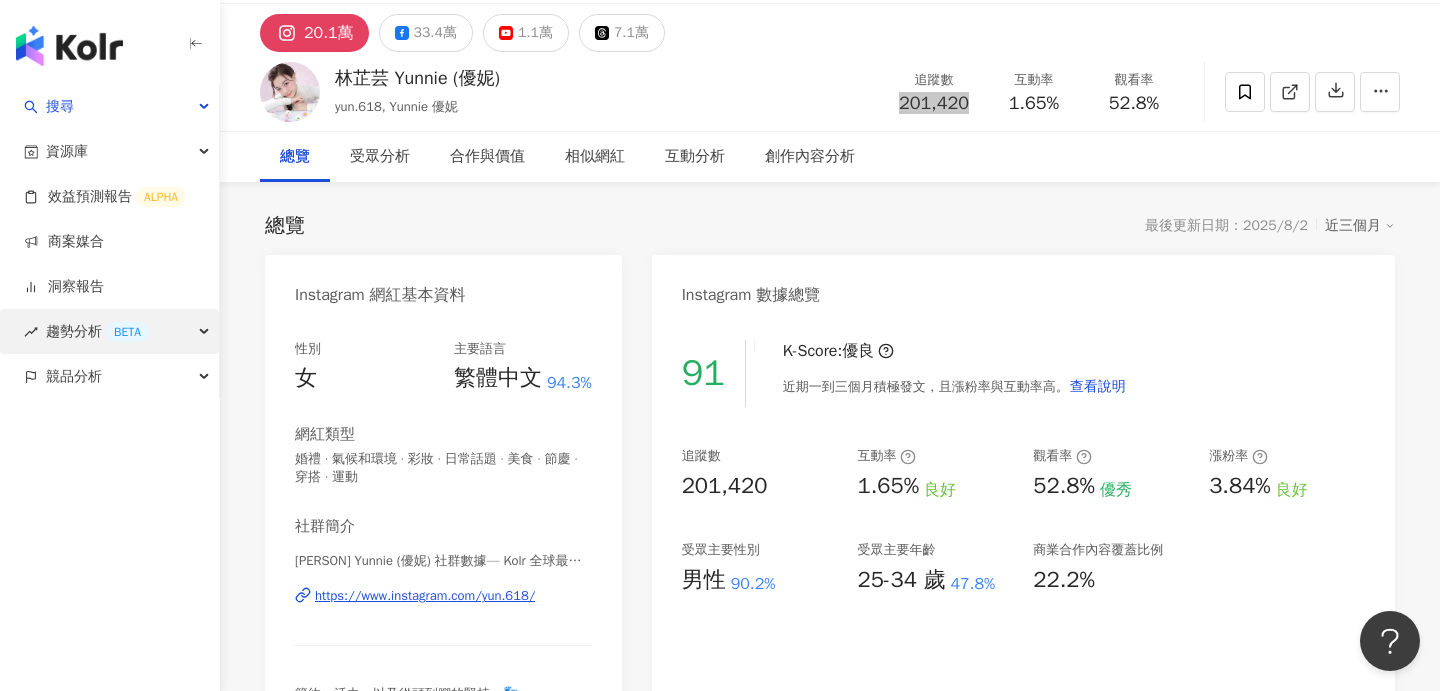 scroll, scrollTop: 98, scrollLeft: 0, axis: vertical 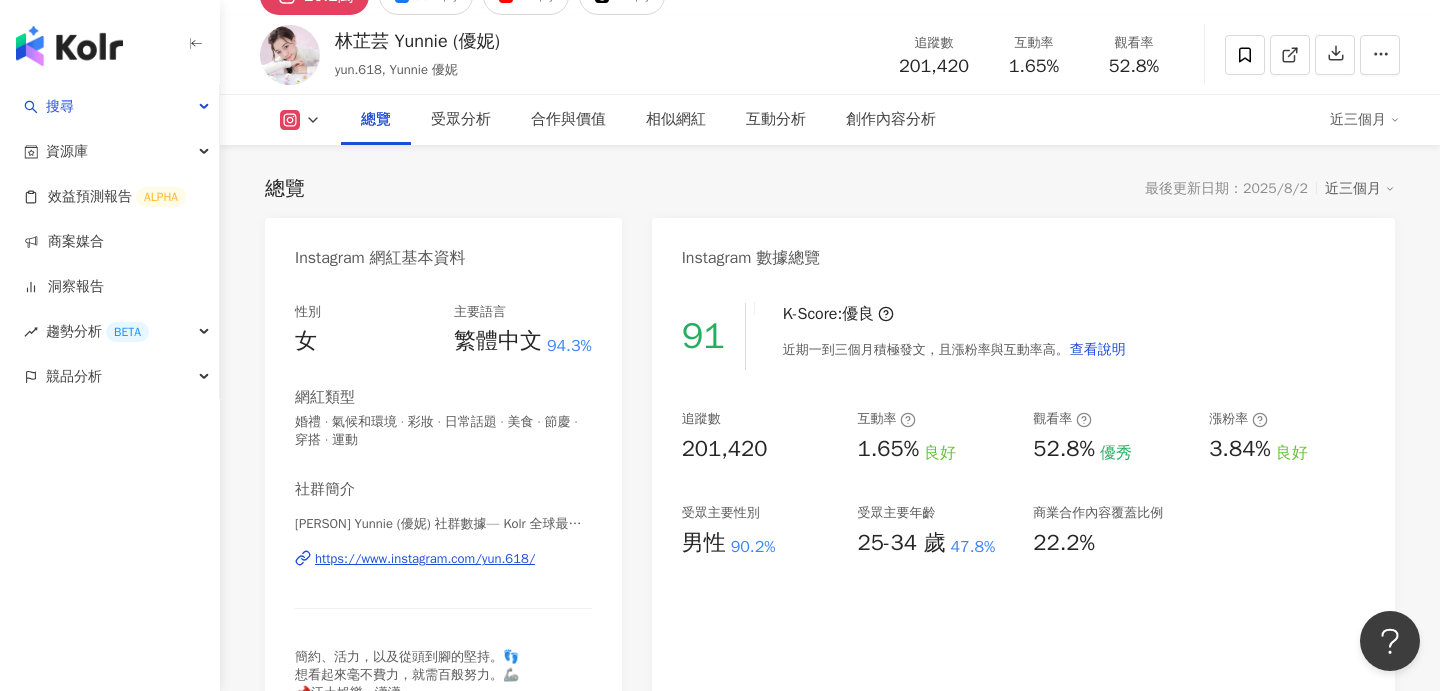click on "總覽 最後更新日期：2025/8/2 近三個月" at bounding box center [830, 189] 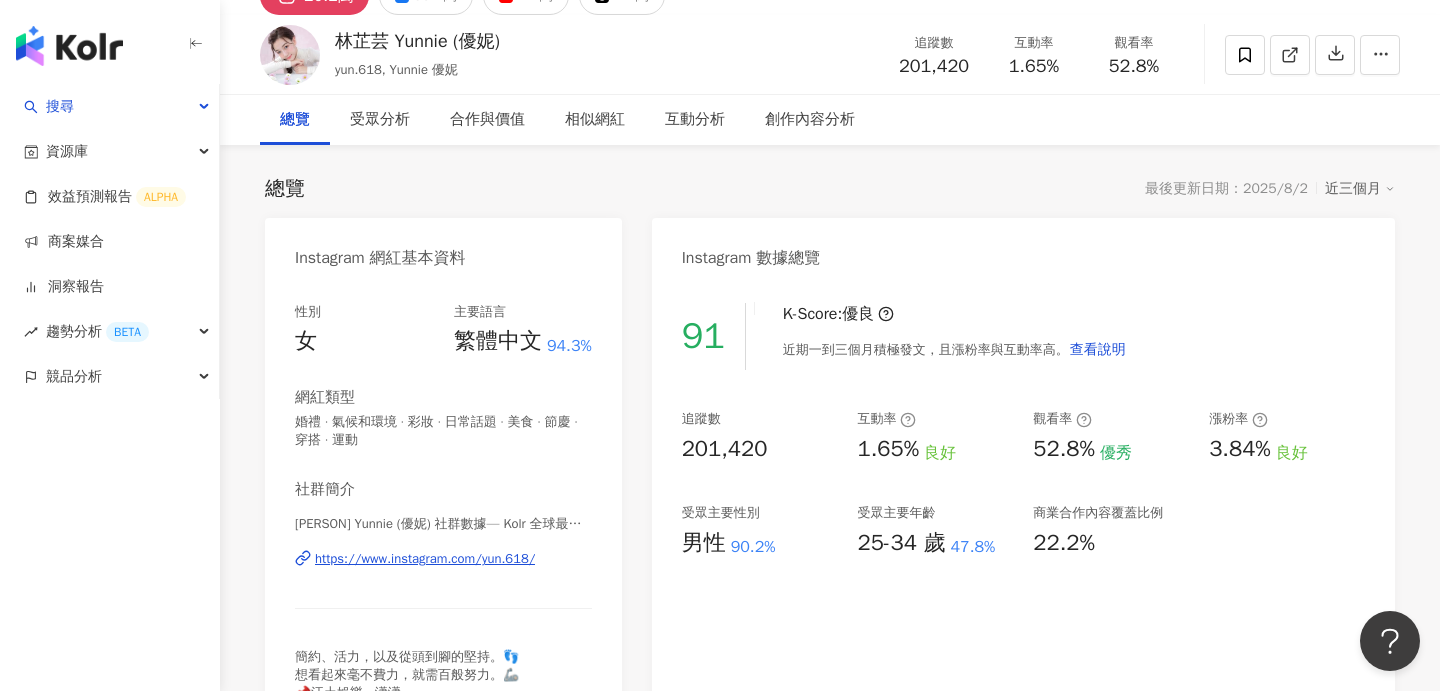 scroll, scrollTop: 0, scrollLeft: 0, axis: both 